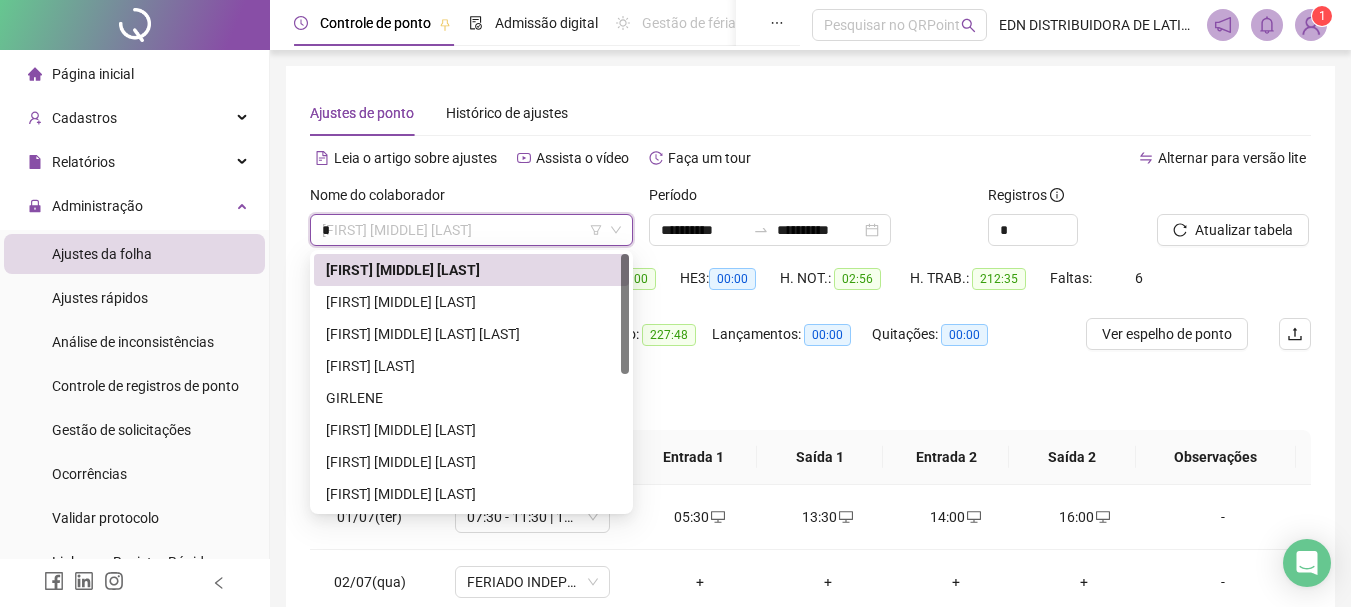 scroll, scrollTop: 0, scrollLeft: 0, axis: both 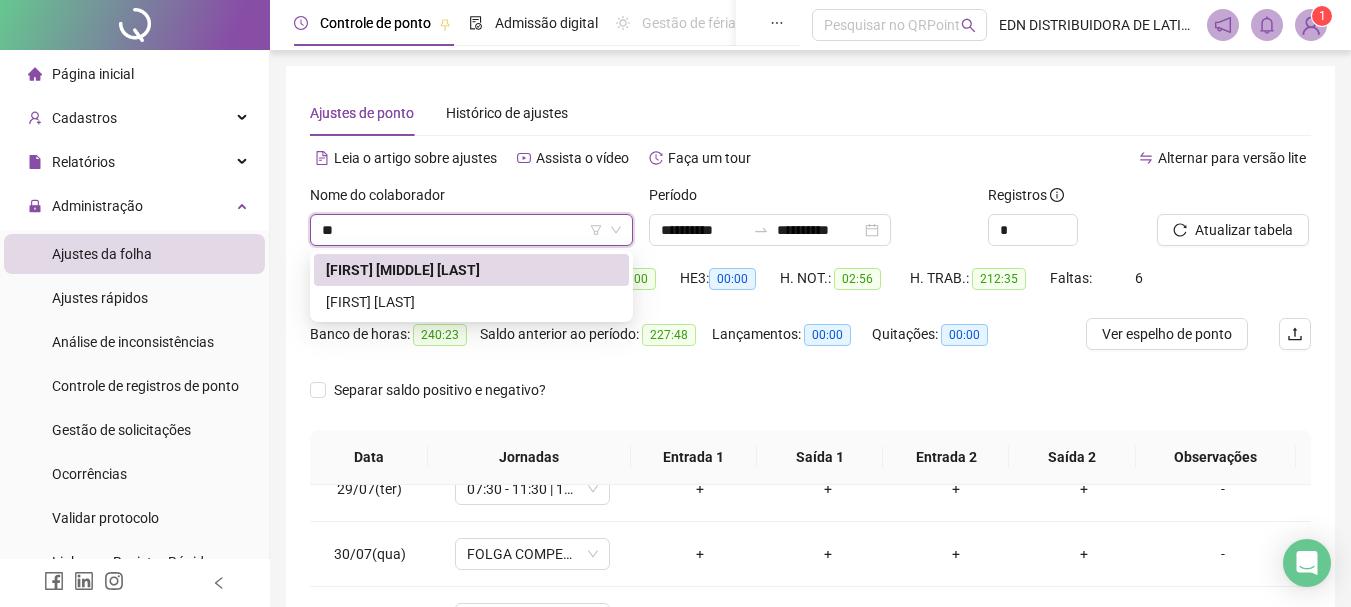 type on "***" 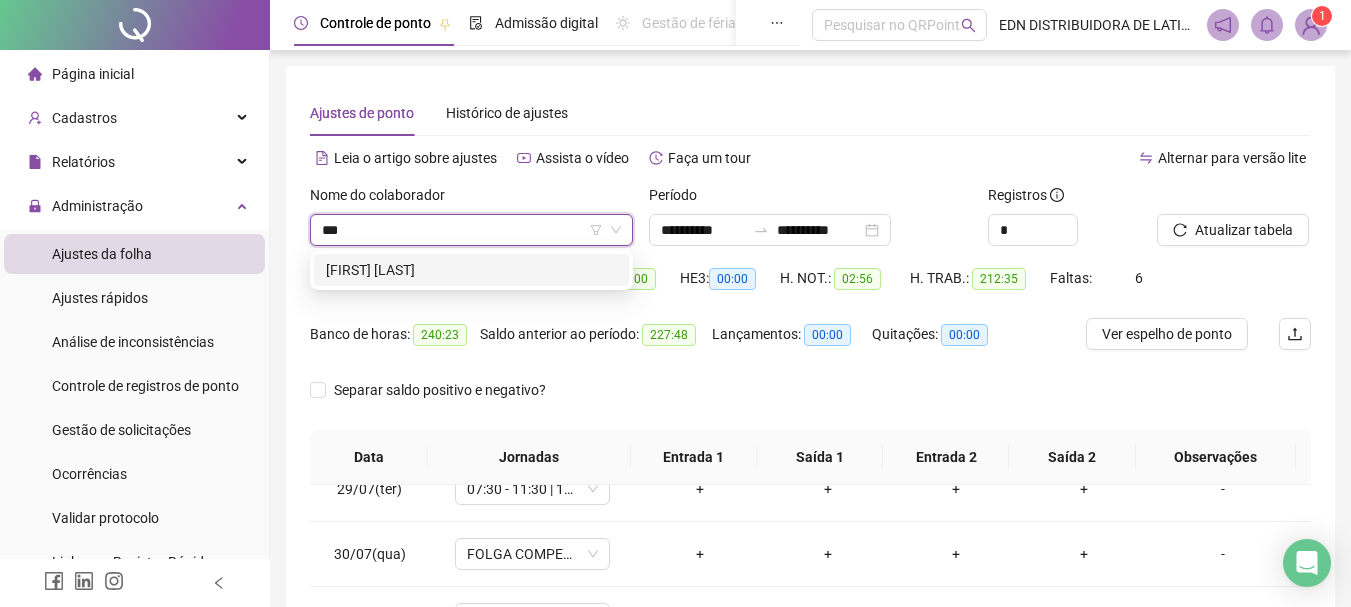 click on "[FIRST] [LAST]" at bounding box center [471, 270] 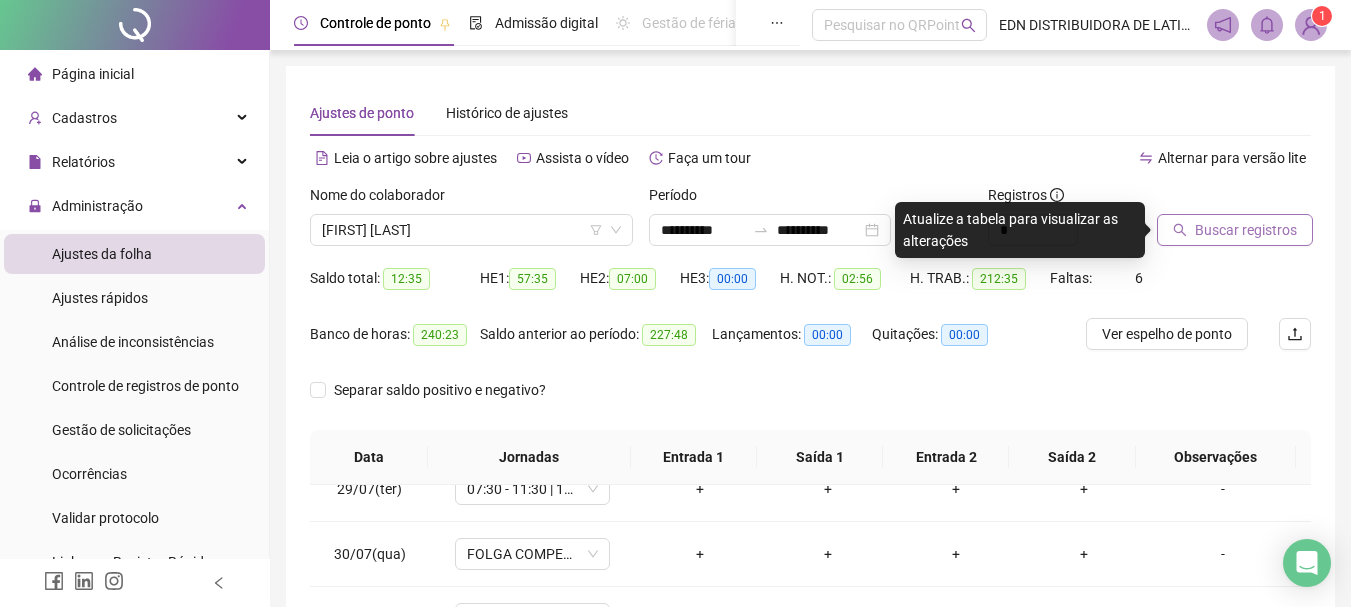 click on "Buscar registros" at bounding box center (1246, 230) 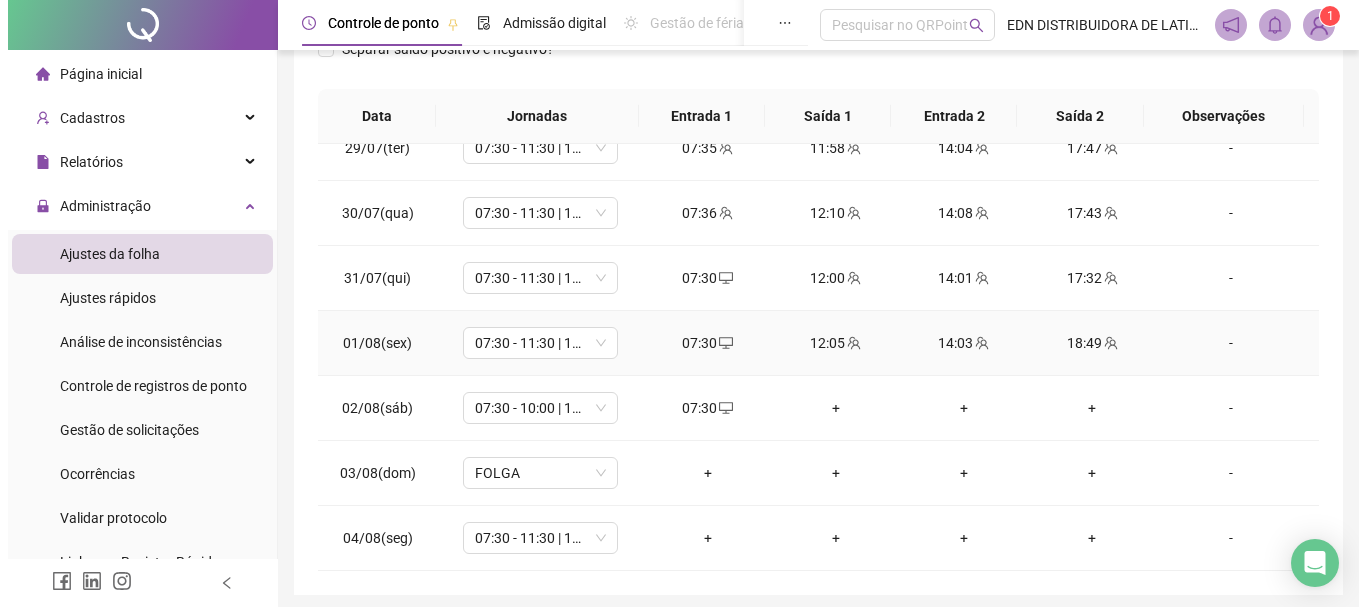 scroll, scrollTop: 415, scrollLeft: 0, axis: vertical 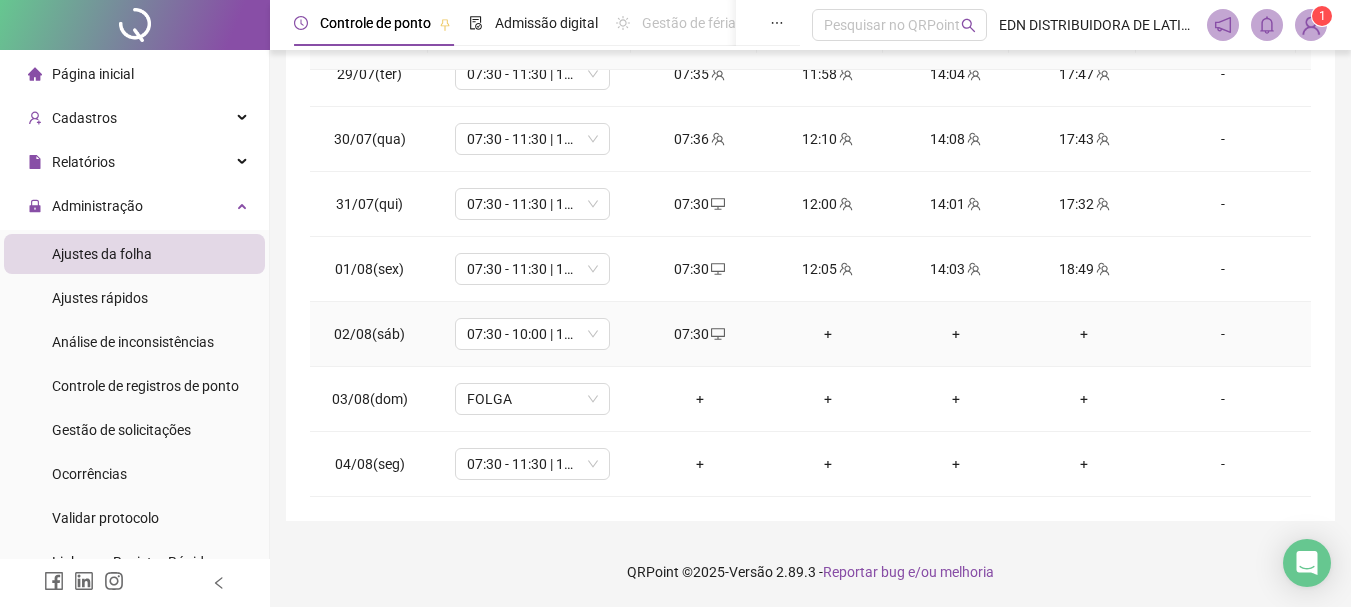 click on "+" at bounding box center [828, 334] 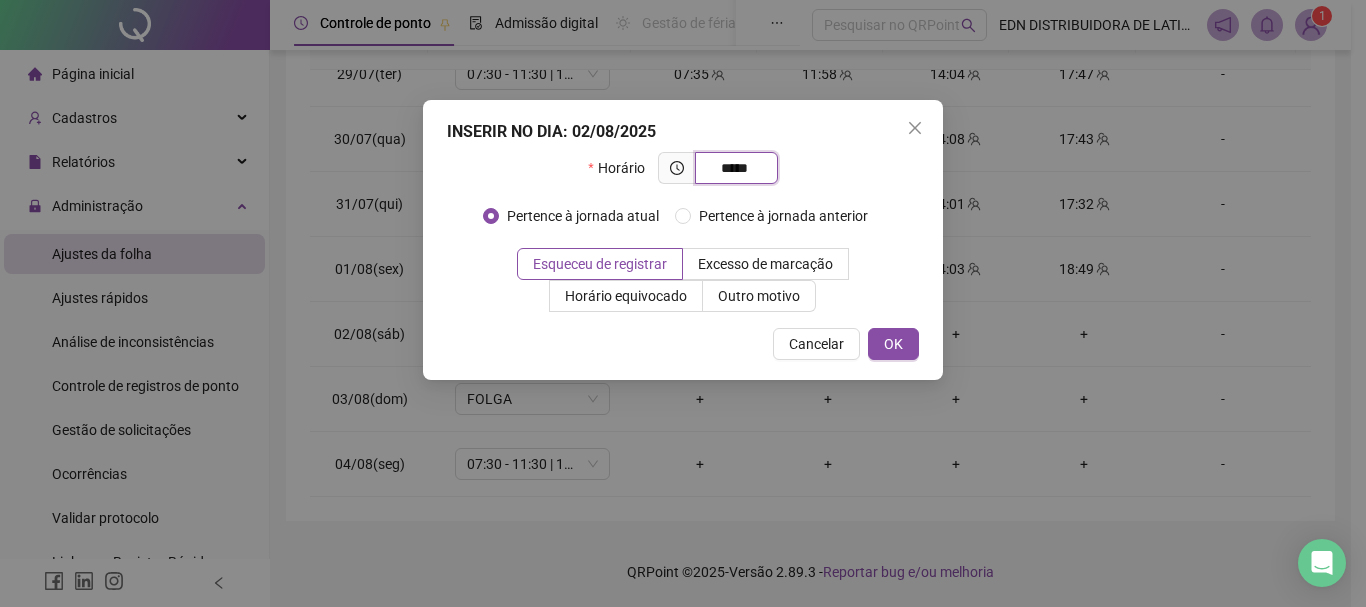 type on "*****" 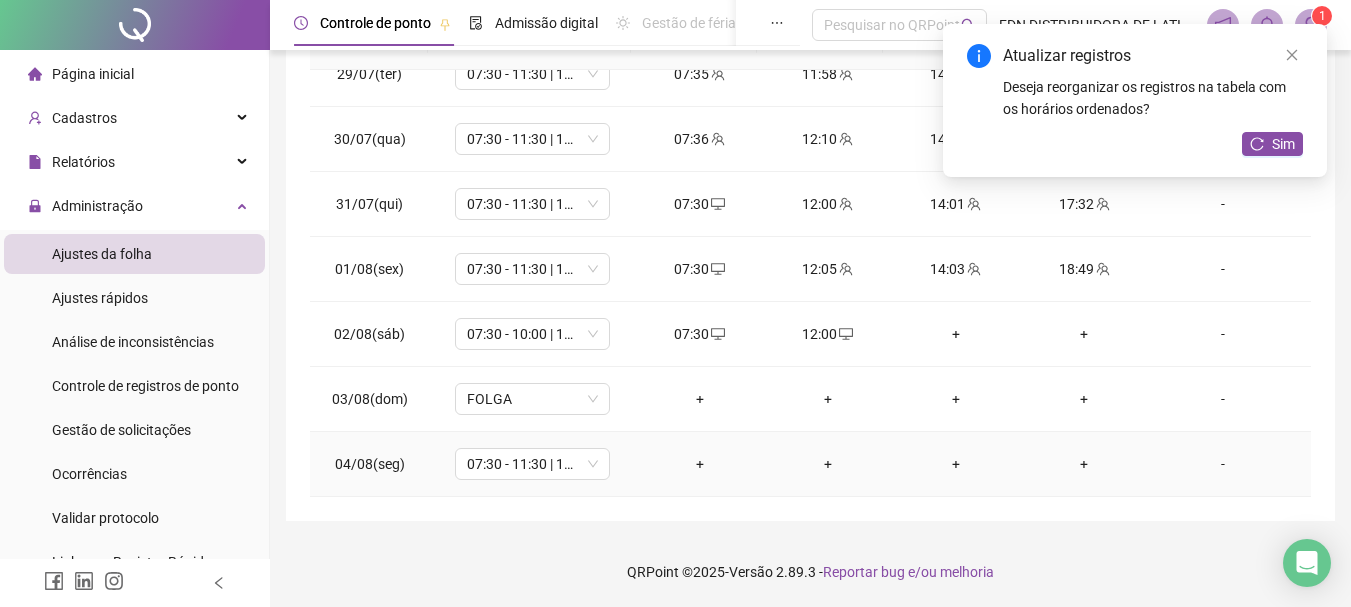 click on "+" at bounding box center [700, 464] 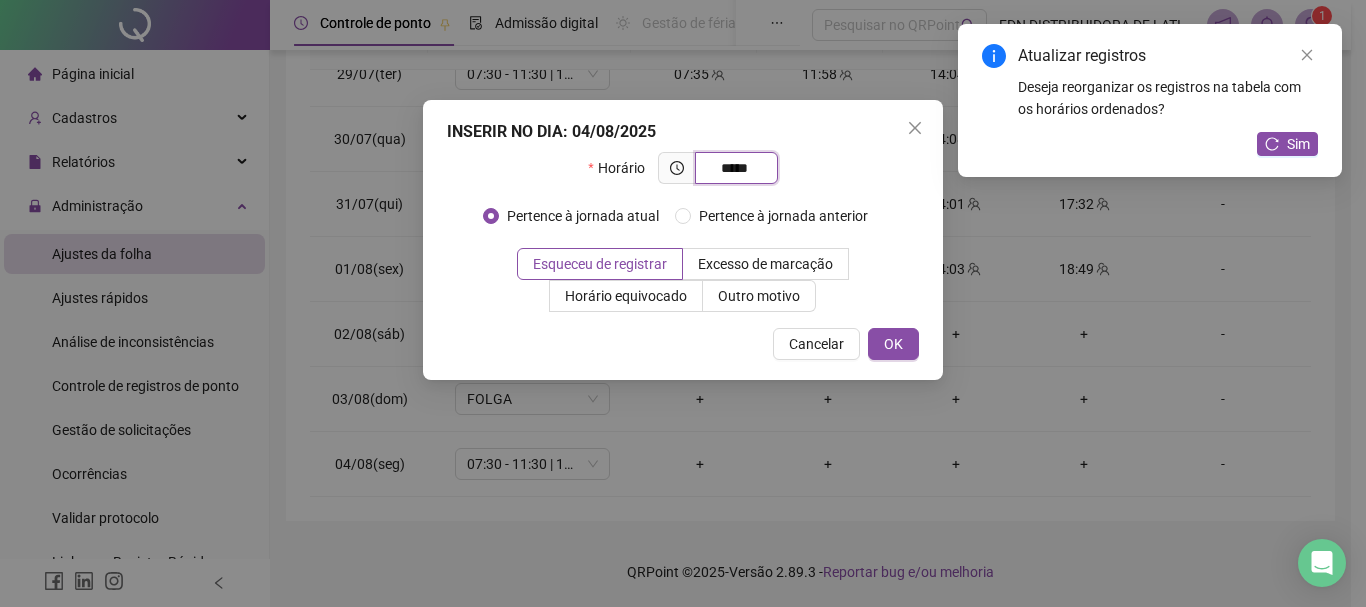 type on "*****" 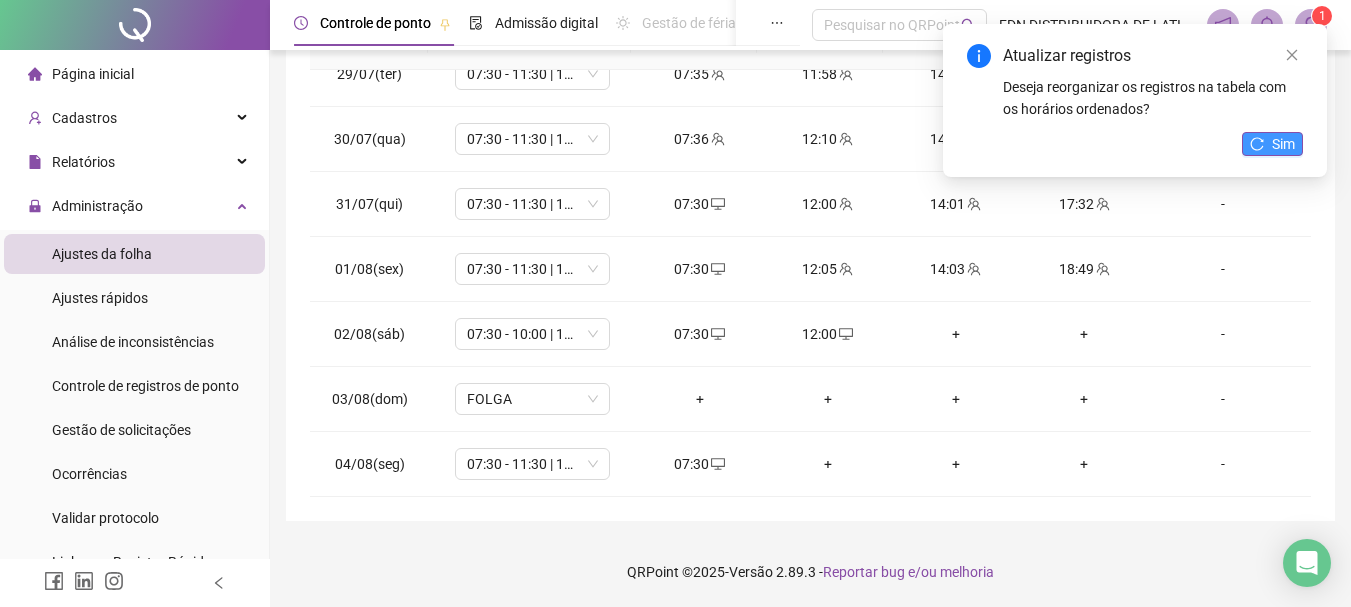 click on "Sim" at bounding box center (1283, 144) 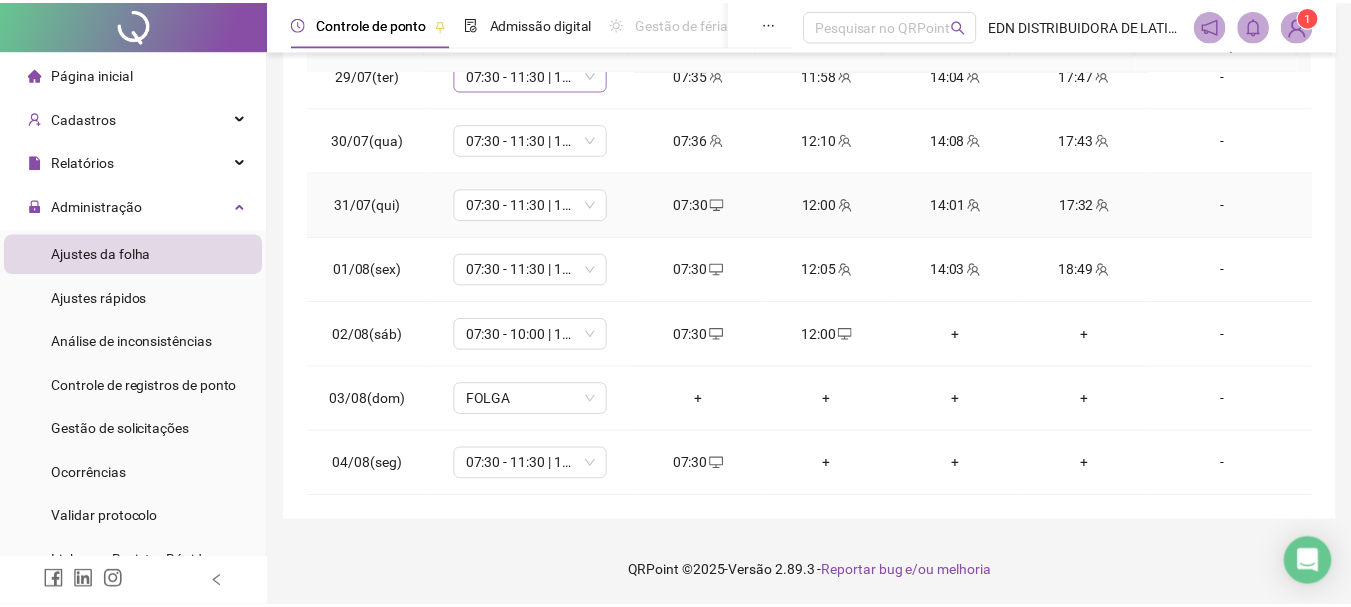 scroll, scrollTop: 315, scrollLeft: 0, axis: vertical 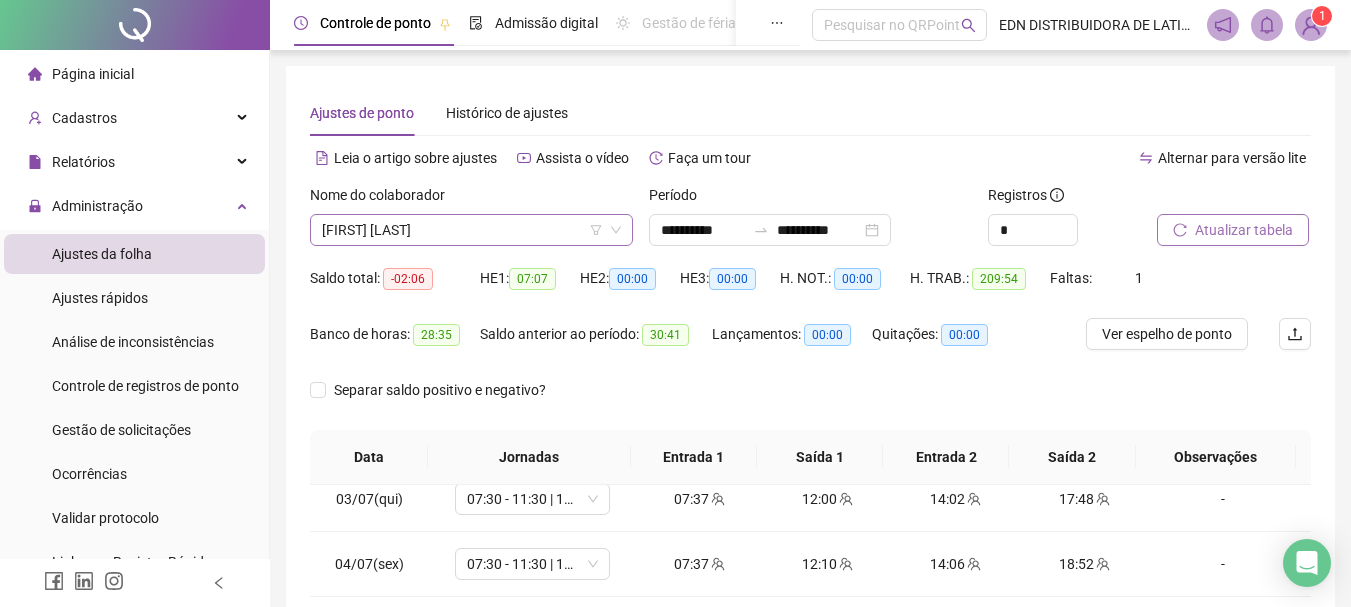 click on "[FIRST] [LAST]" at bounding box center (471, 230) 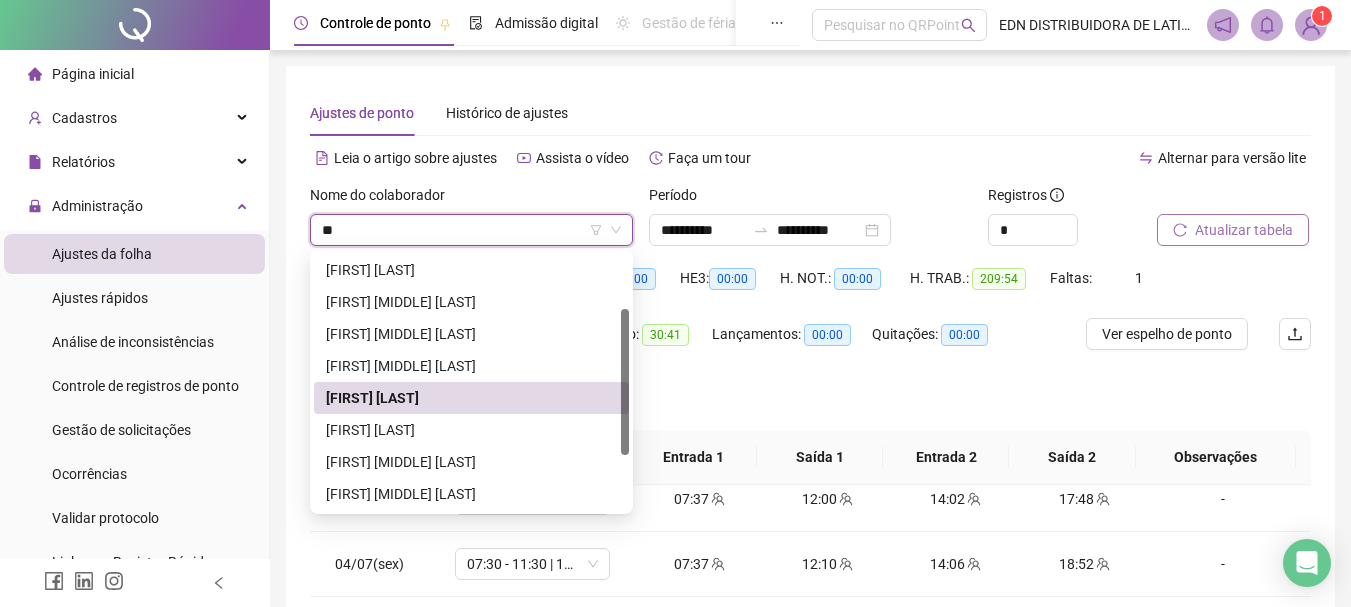 scroll, scrollTop: 0, scrollLeft: 0, axis: both 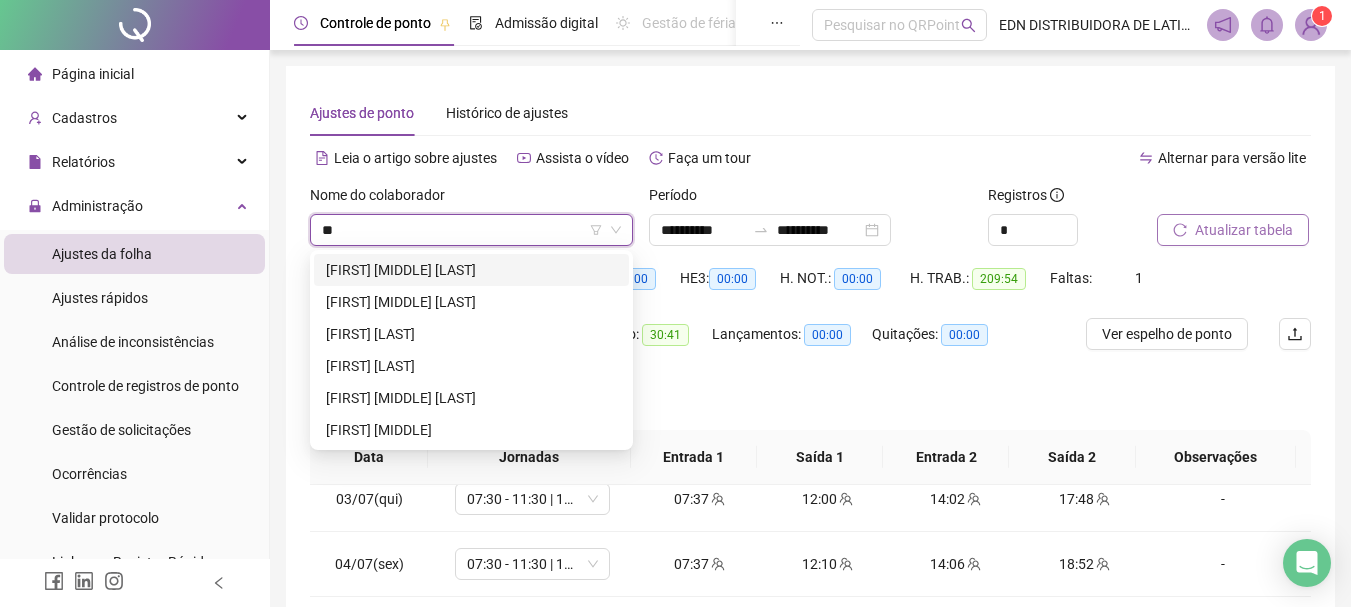 type on "*" 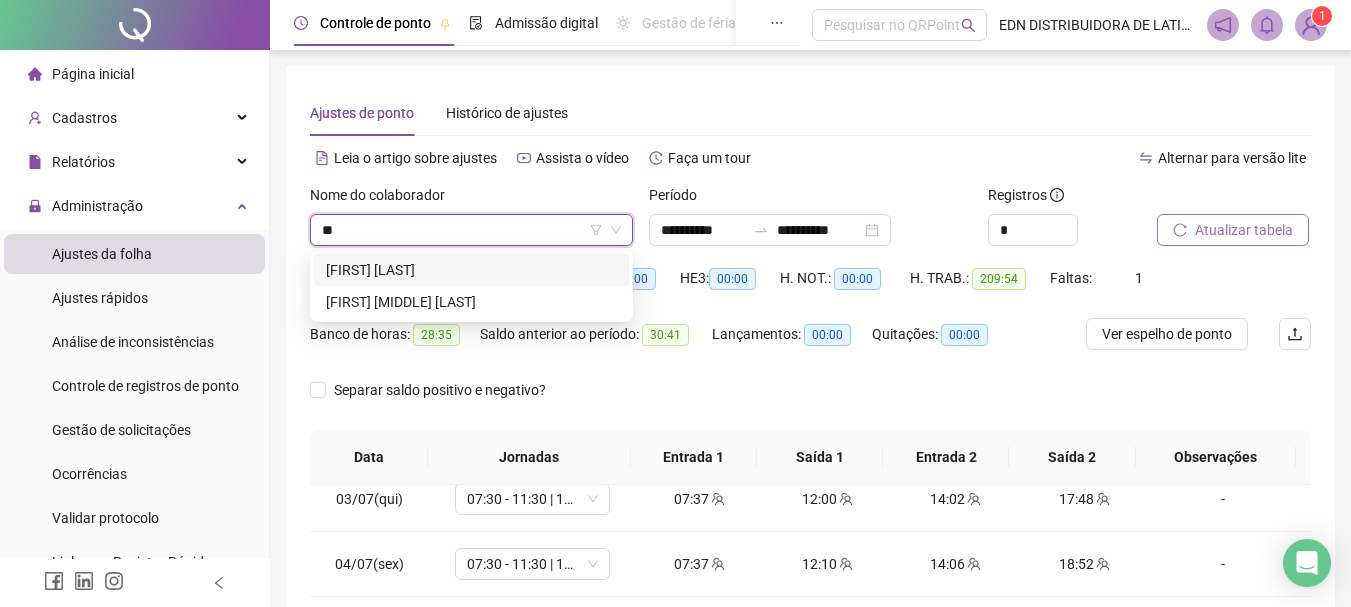 scroll, scrollTop: 0, scrollLeft: 0, axis: both 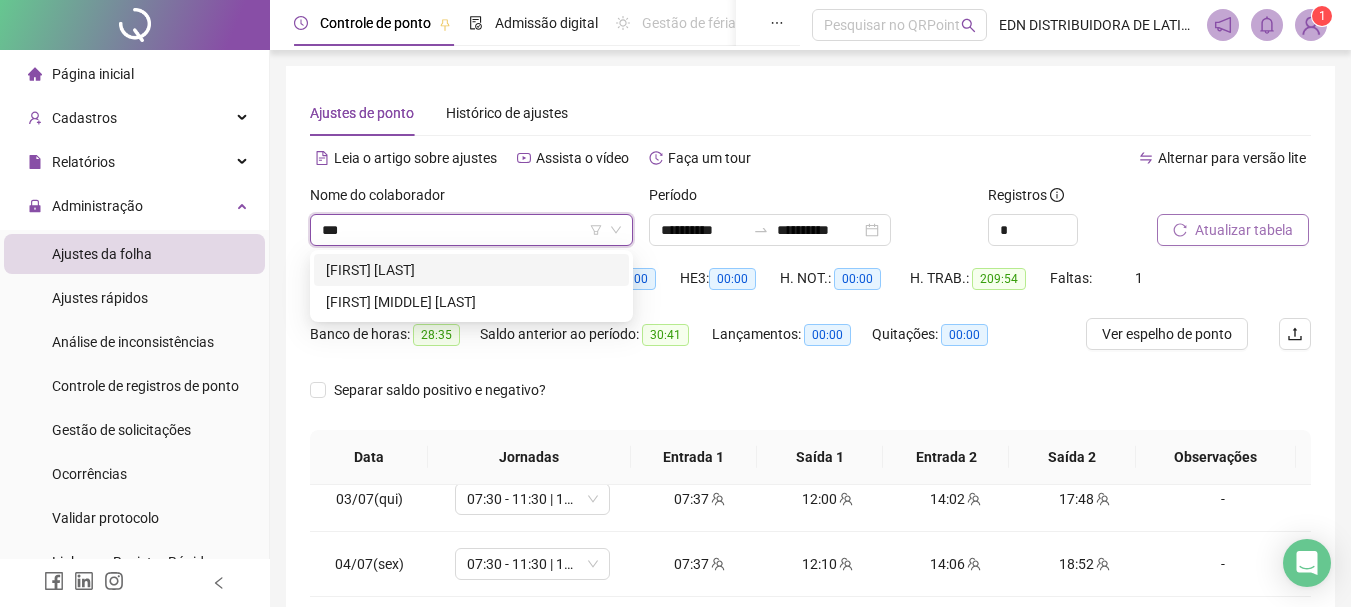click on "[FIRST] [LAST]" at bounding box center [471, 270] 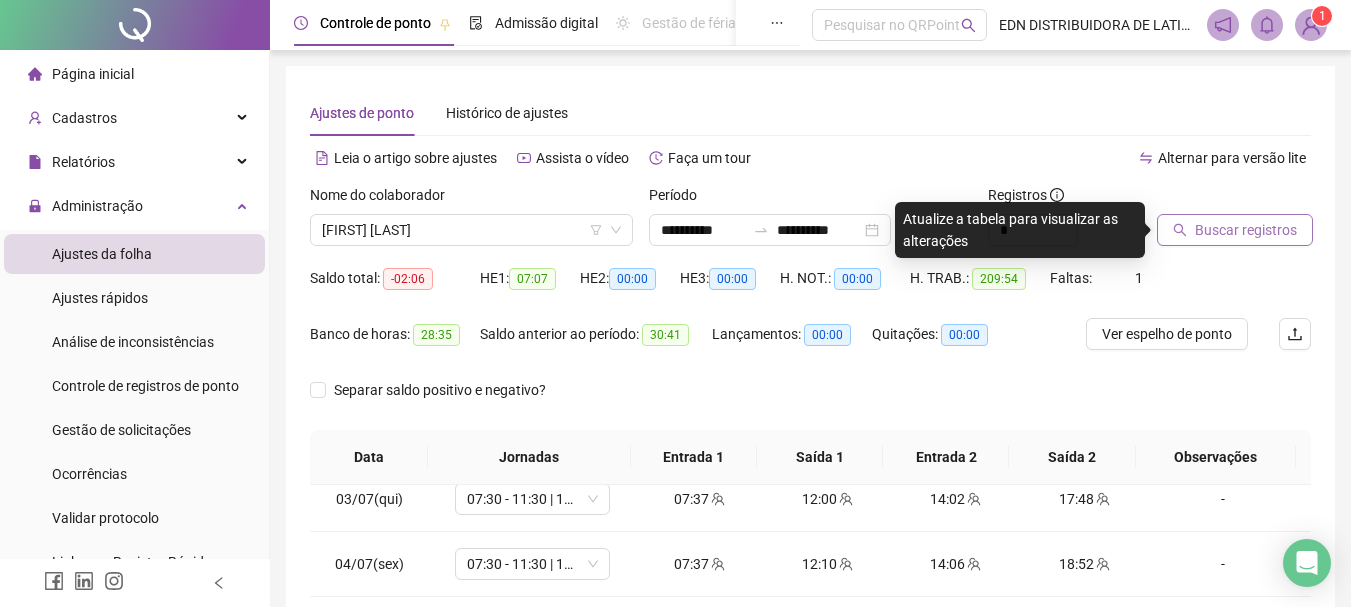 click on "Buscar registros" at bounding box center (1209, 215) 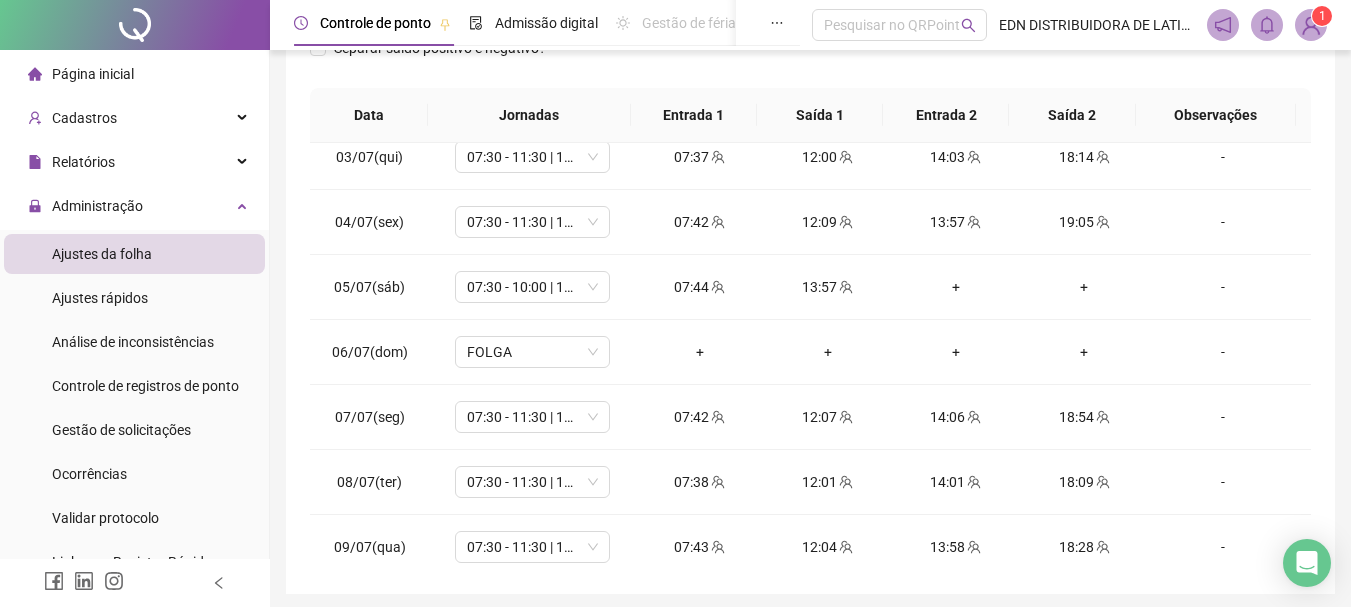 scroll, scrollTop: 415, scrollLeft: 0, axis: vertical 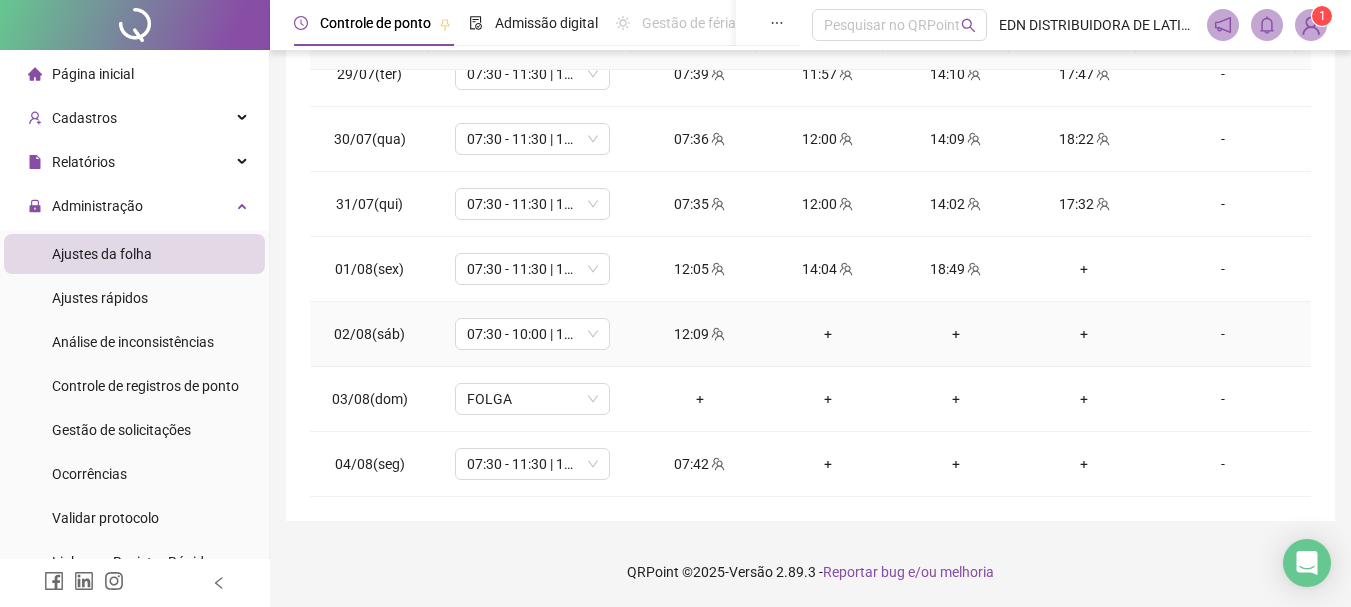 click on "+" at bounding box center (828, 334) 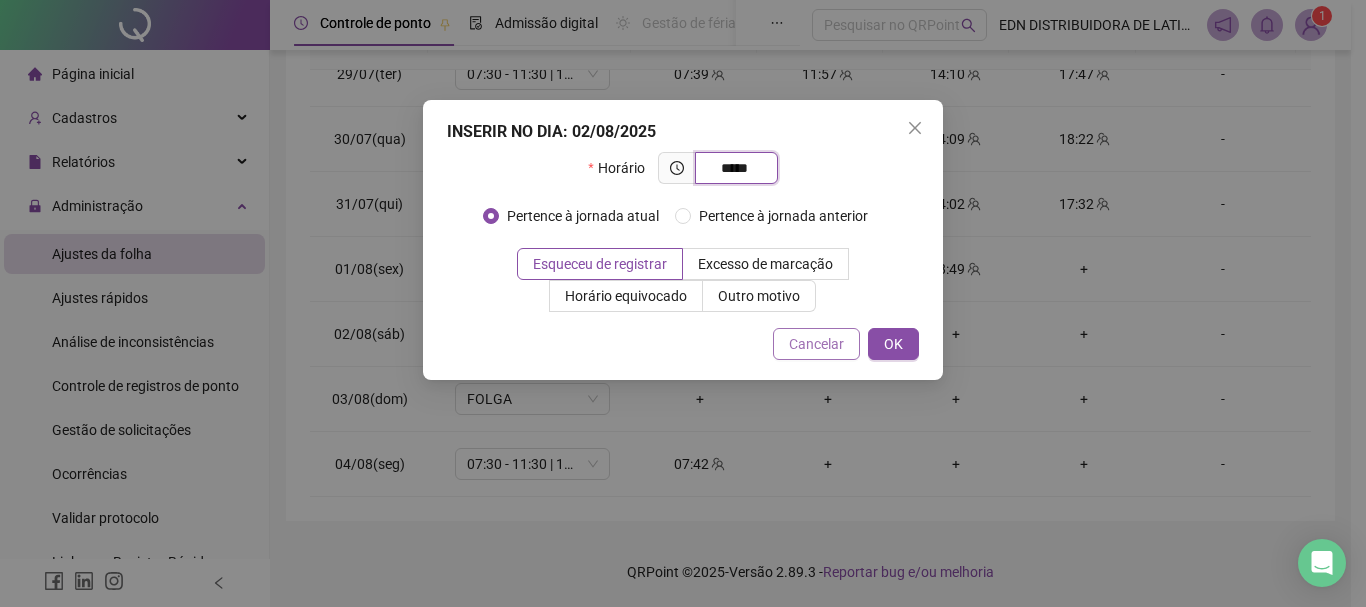 type on "*****" 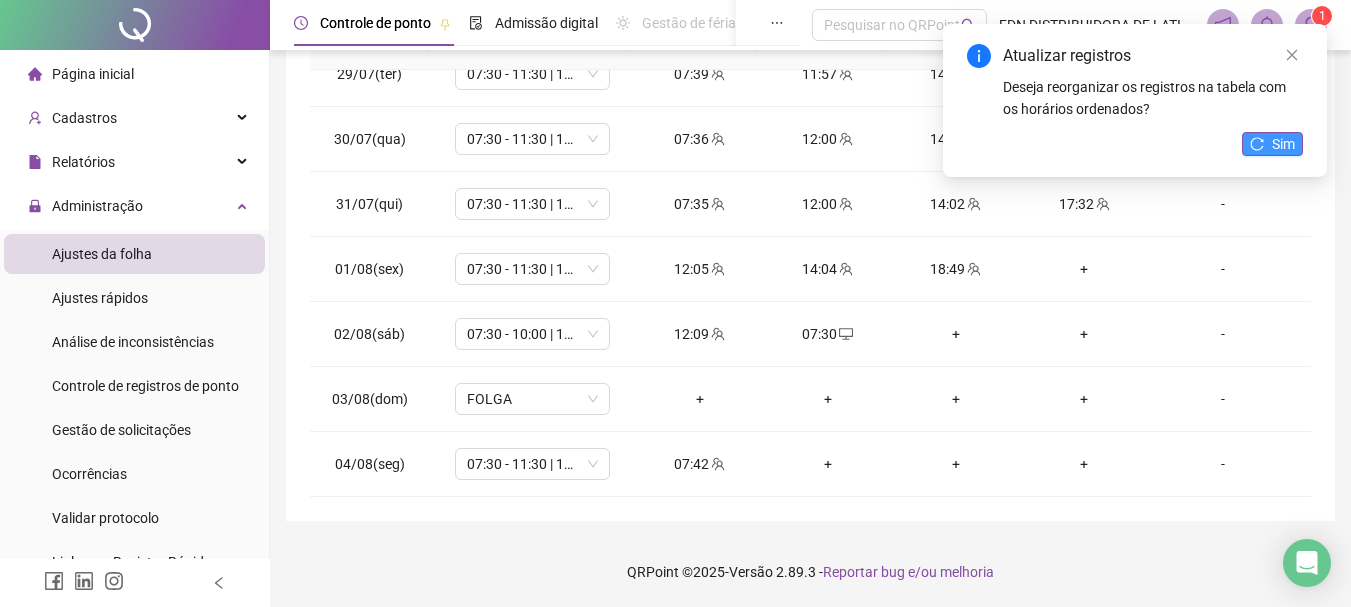 click on "Sim" at bounding box center [1272, 144] 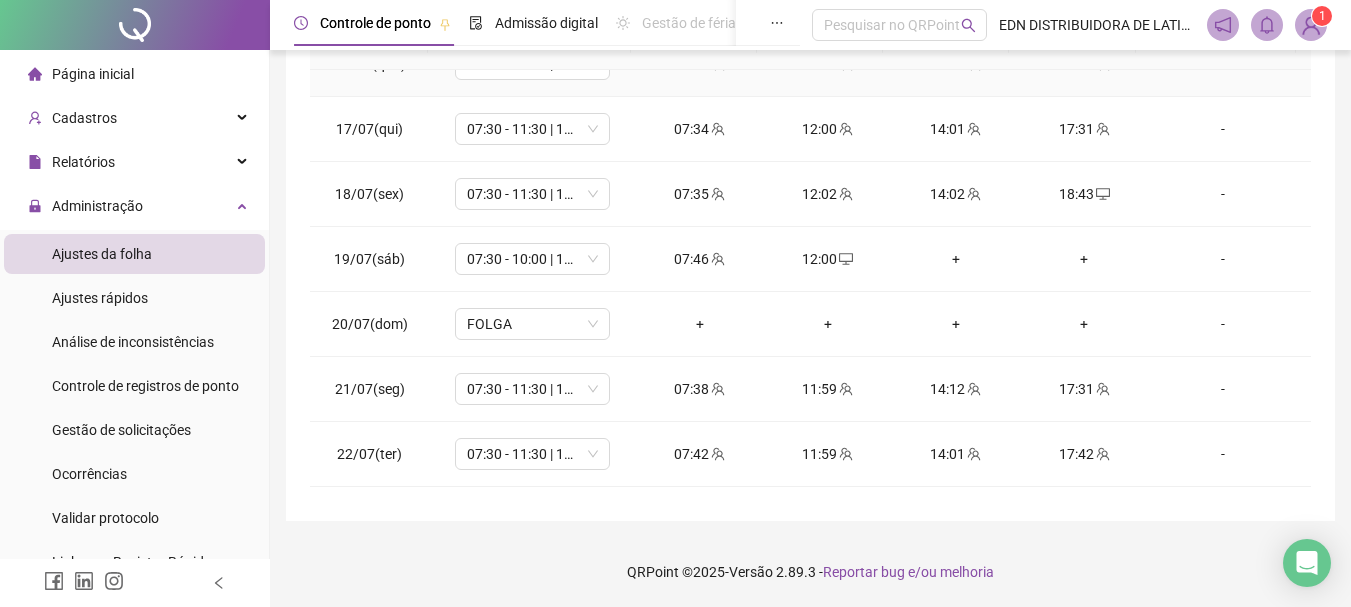 scroll, scrollTop: 648, scrollLeft: 0, axis: vertical 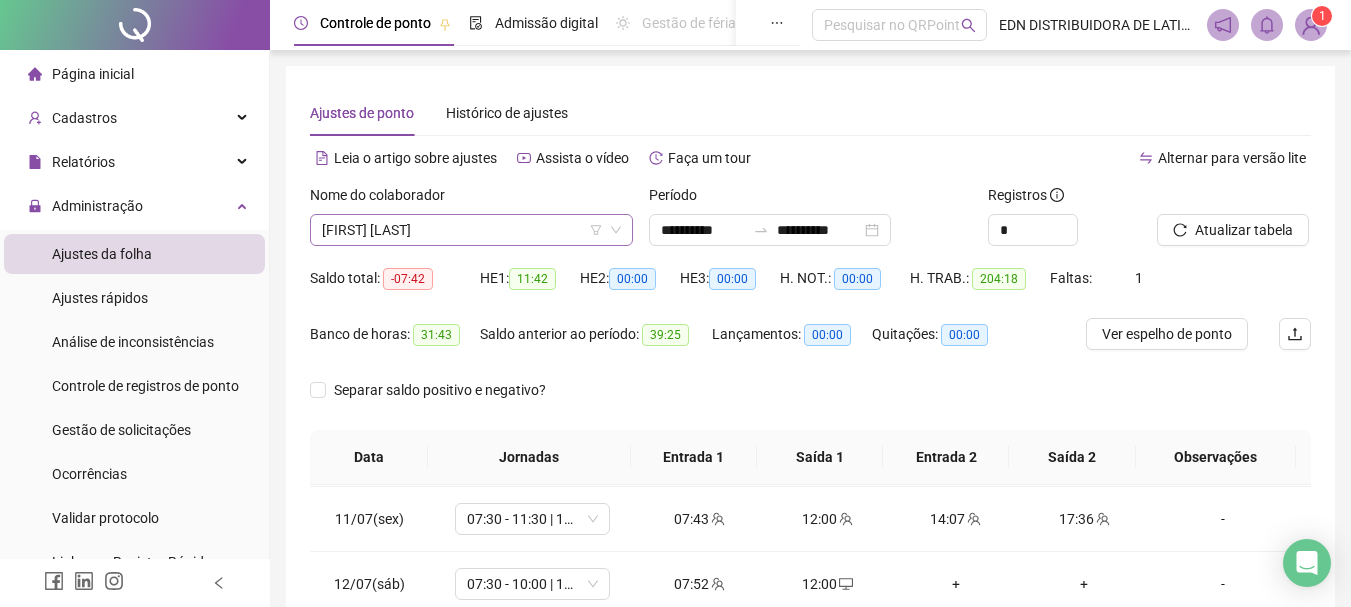 drag, startPoint x: 546, startPoint y: 208, endPoint x: 535, endPoint y: 220, distance: 16.27882 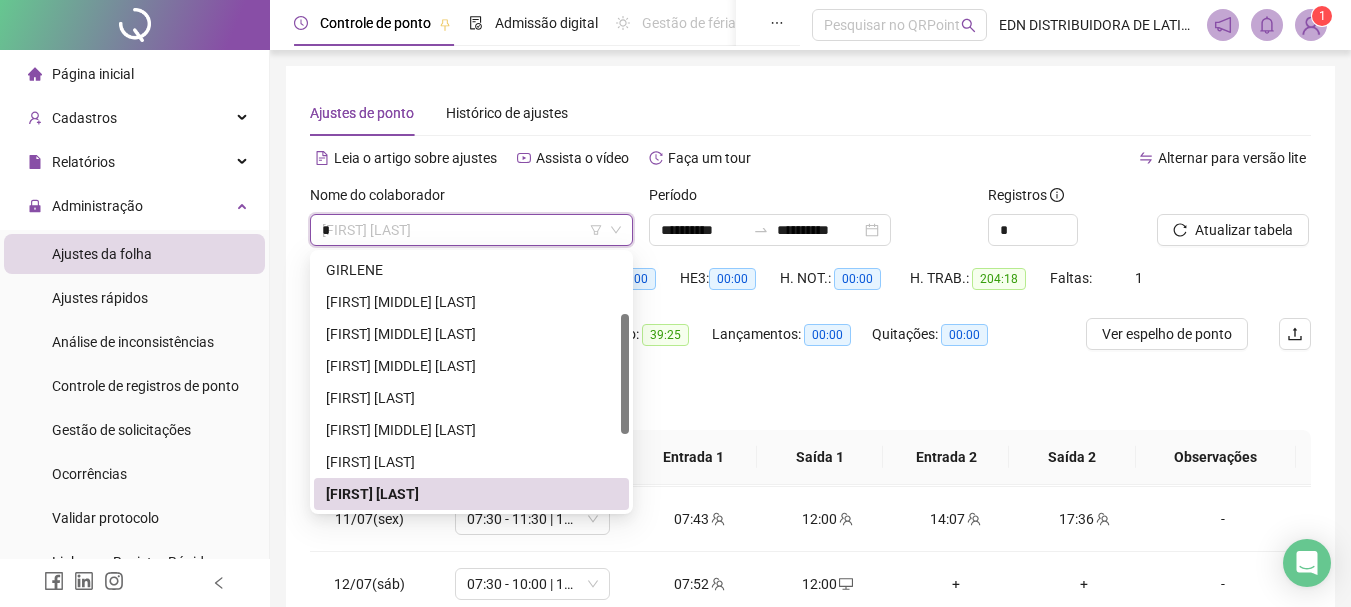 scroll, scrollTop: 0, scrollLeft: 0, axis: both 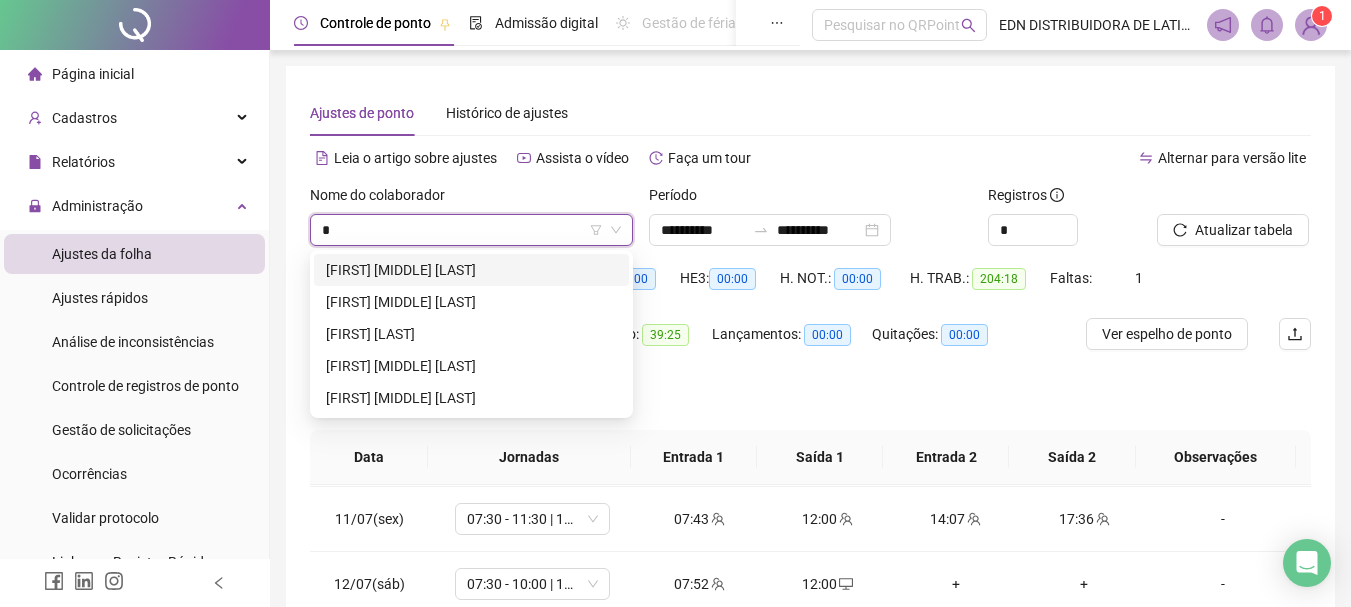type on "**" 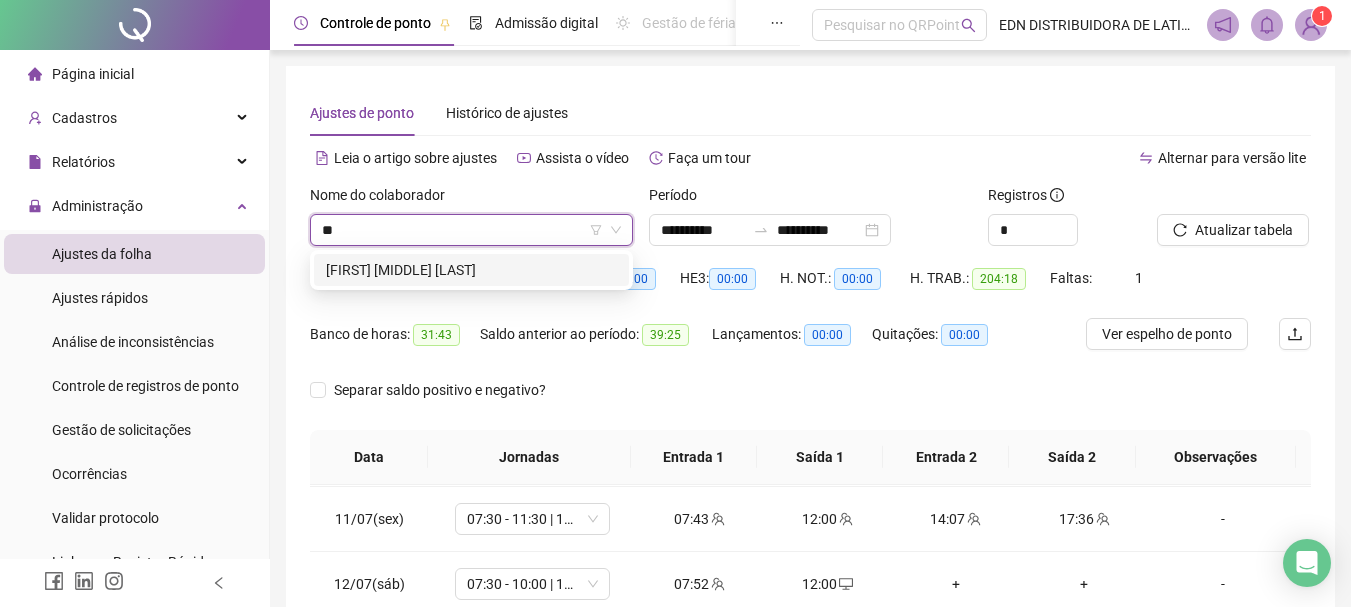 drag, startPoint x: 457, startPoint y: 264, endPoint x: 960, endPoint y: 290, distance: 503.6715 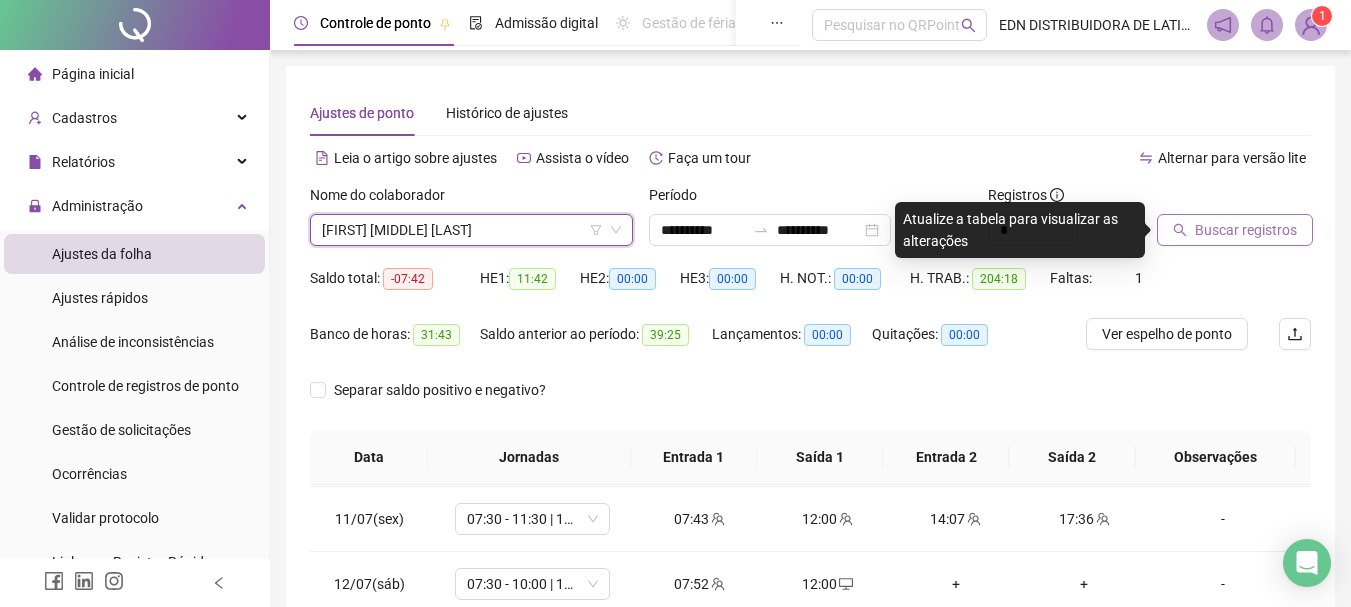 click on "Buscar registros" at bounding box center (1235, 230) 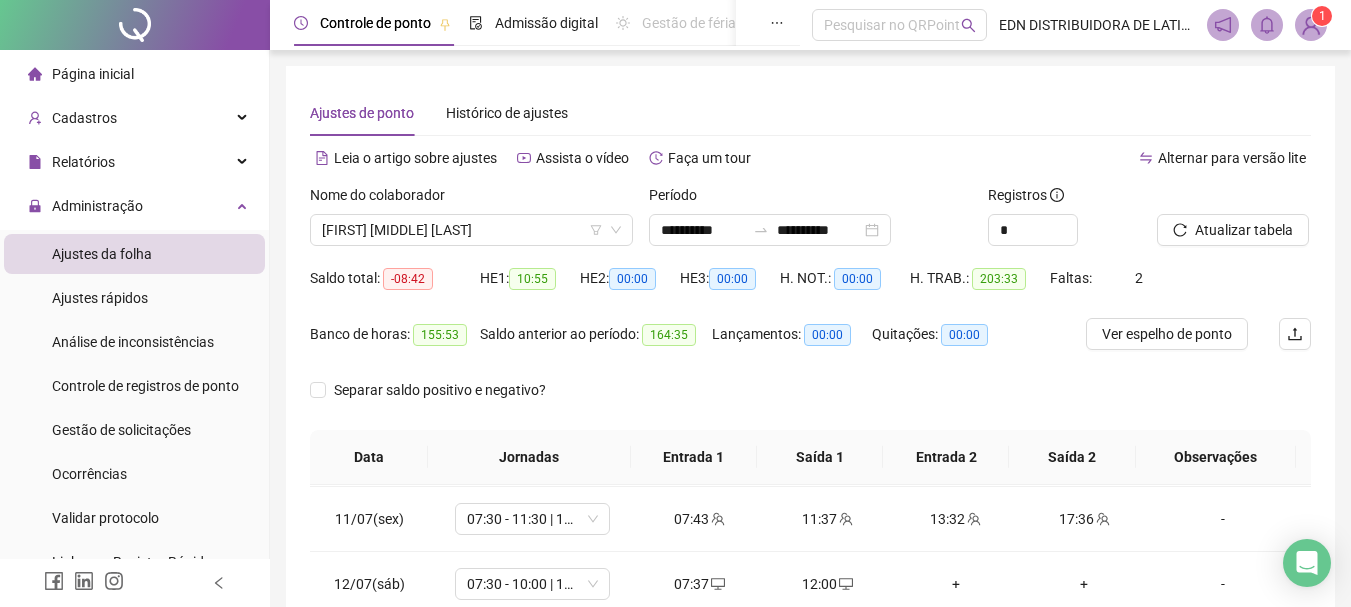 scroll, scrollTop: 300, scrollLeft: 0, axis: vertical 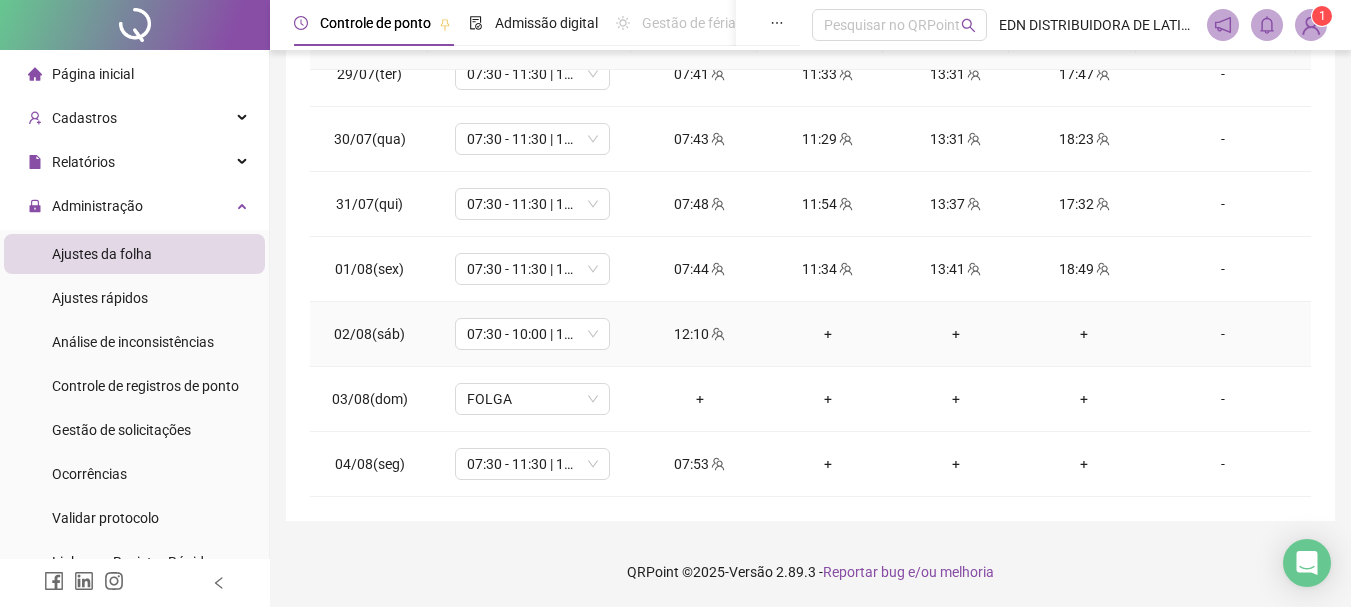click on "+" at bounding box center (828, 334) 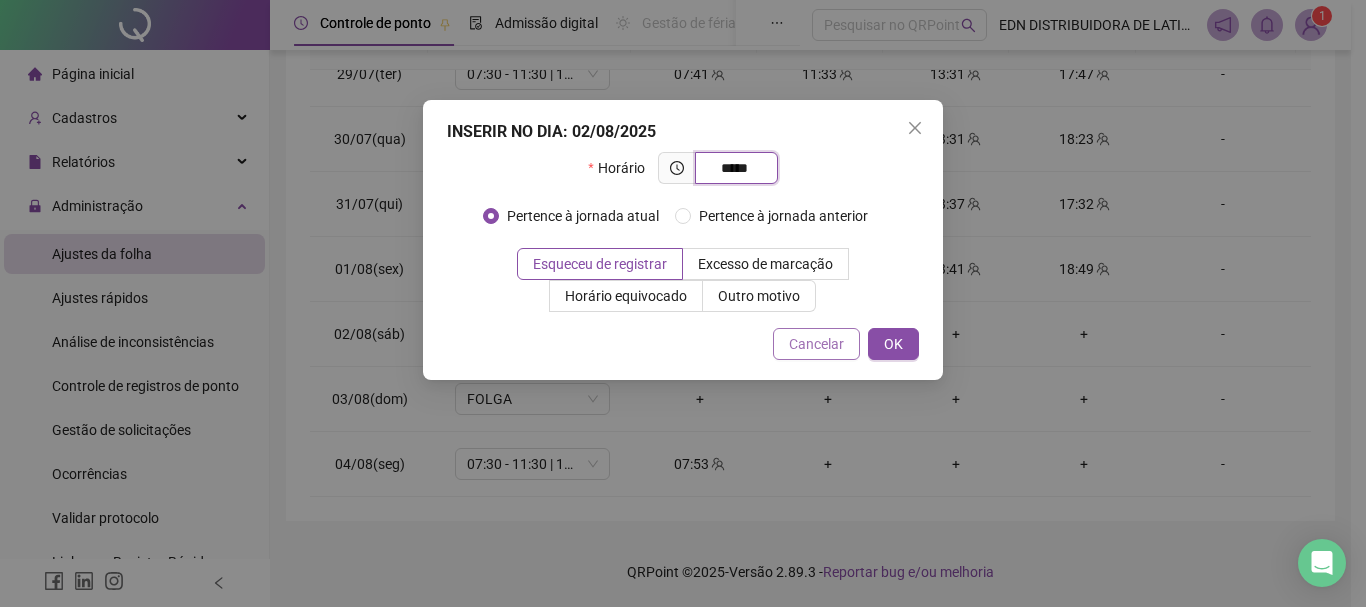 type on "*****" 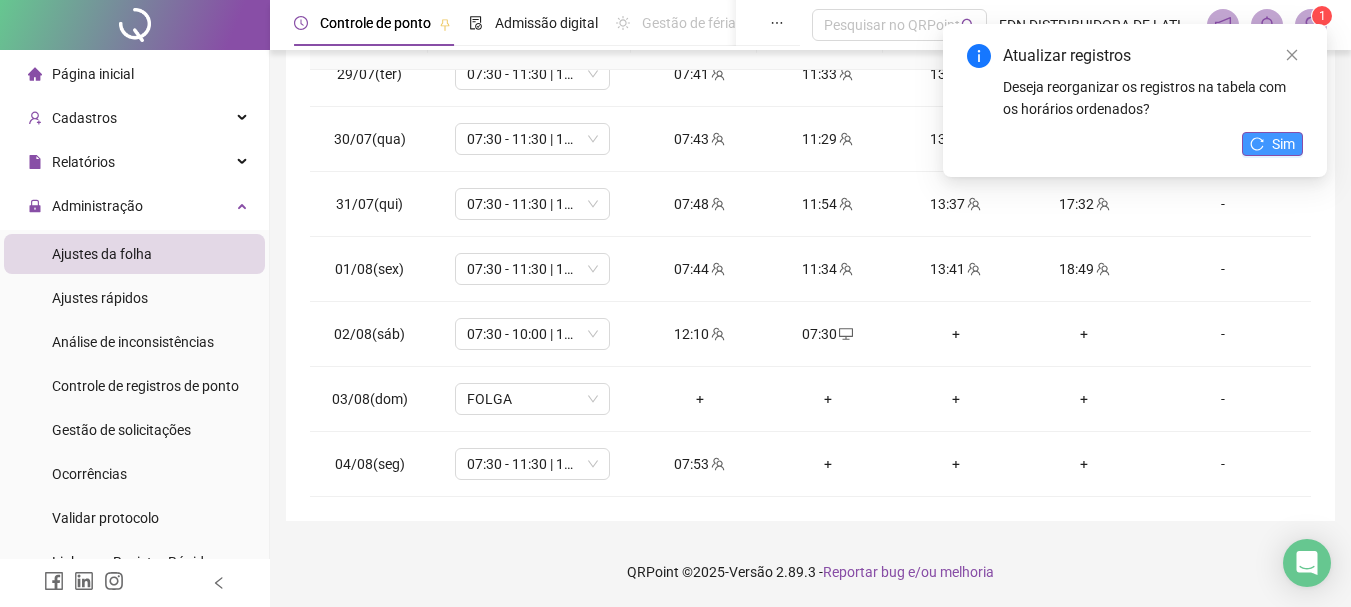 click on "Sim" at bounding box center [1272, 144] 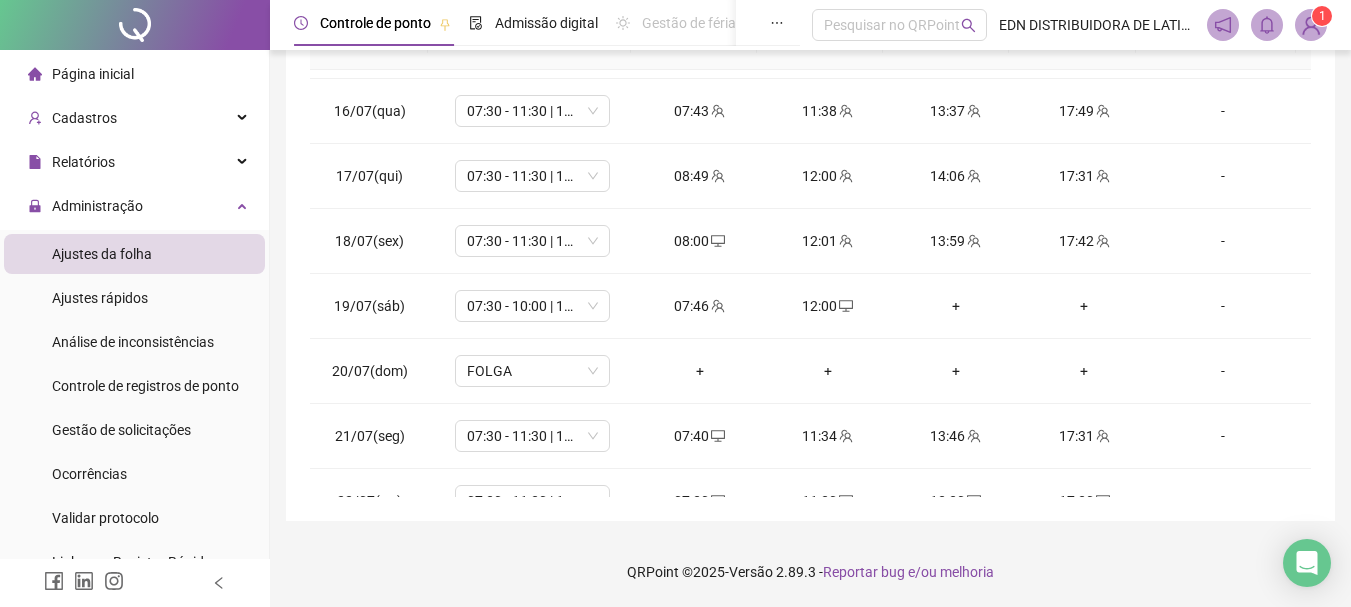 scroll, scrollTop: 648, scrollLeft: 0, axis: vertical 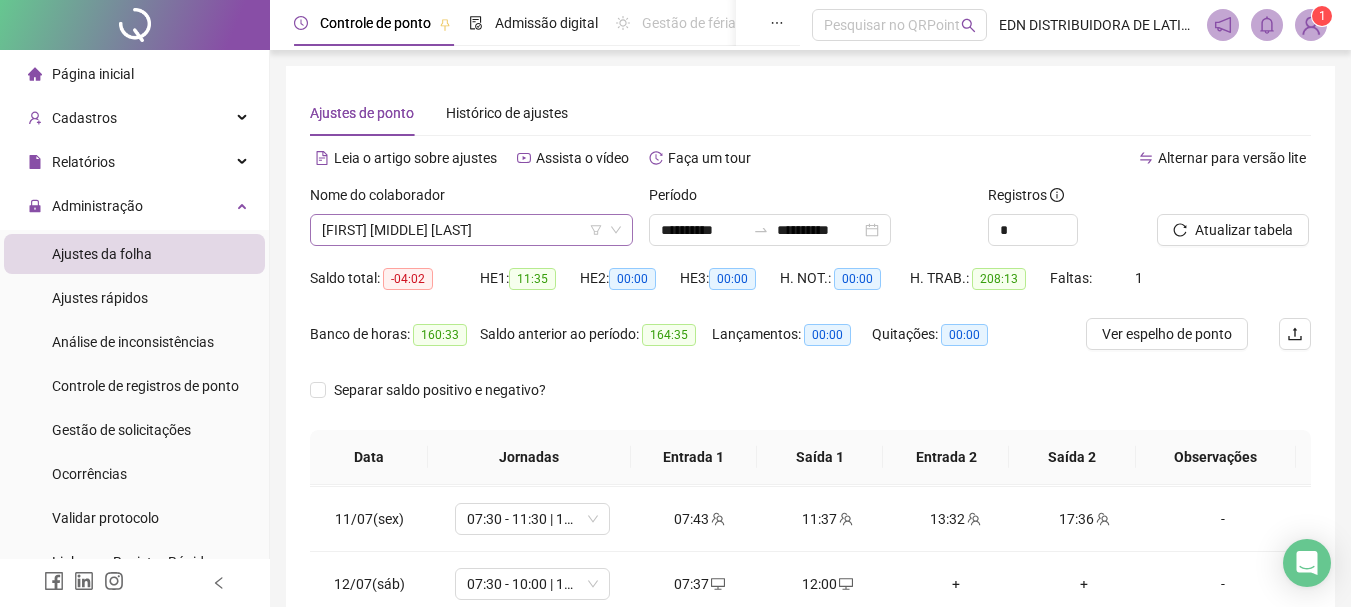 click on "[FIRST] [MIDDLE] [LAST]" at bounding box center [471, 230] 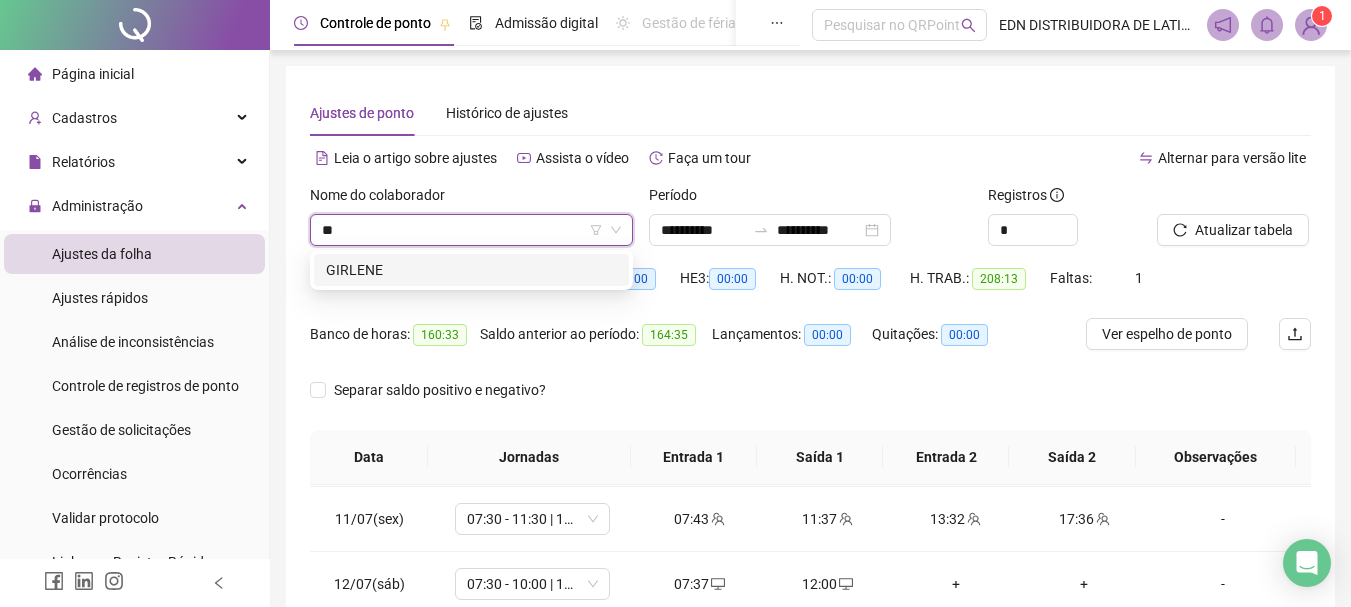 type on "***" 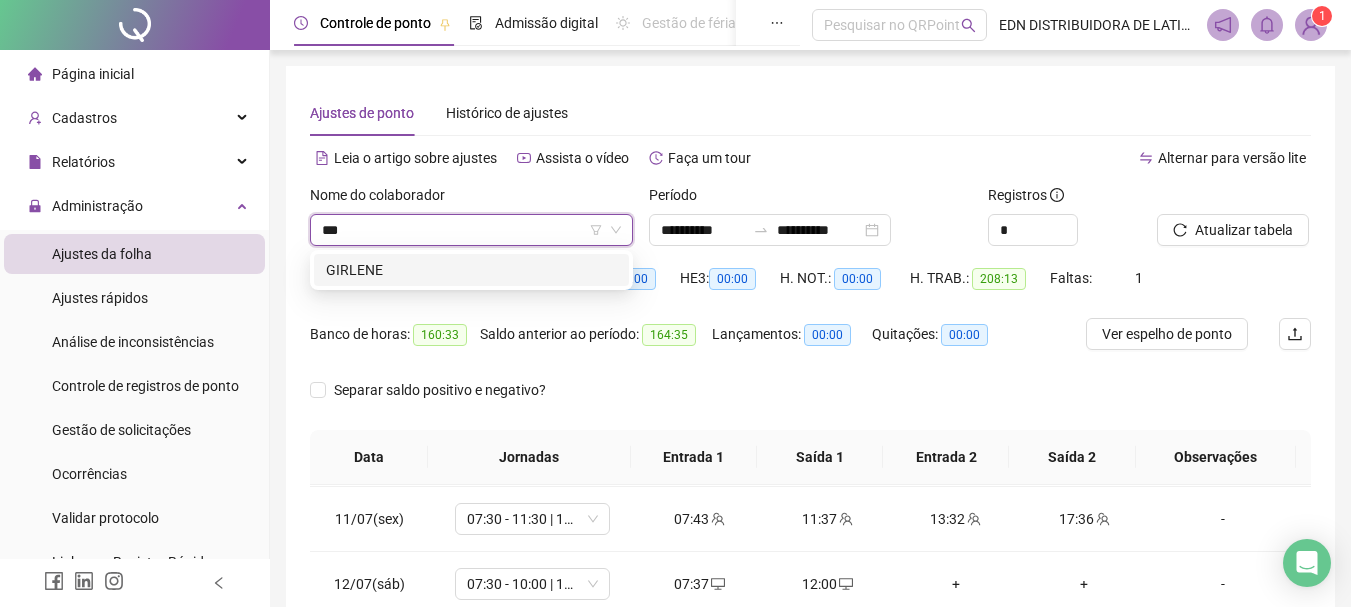 click on "GIRLENE" at bounding box center (471, 270) 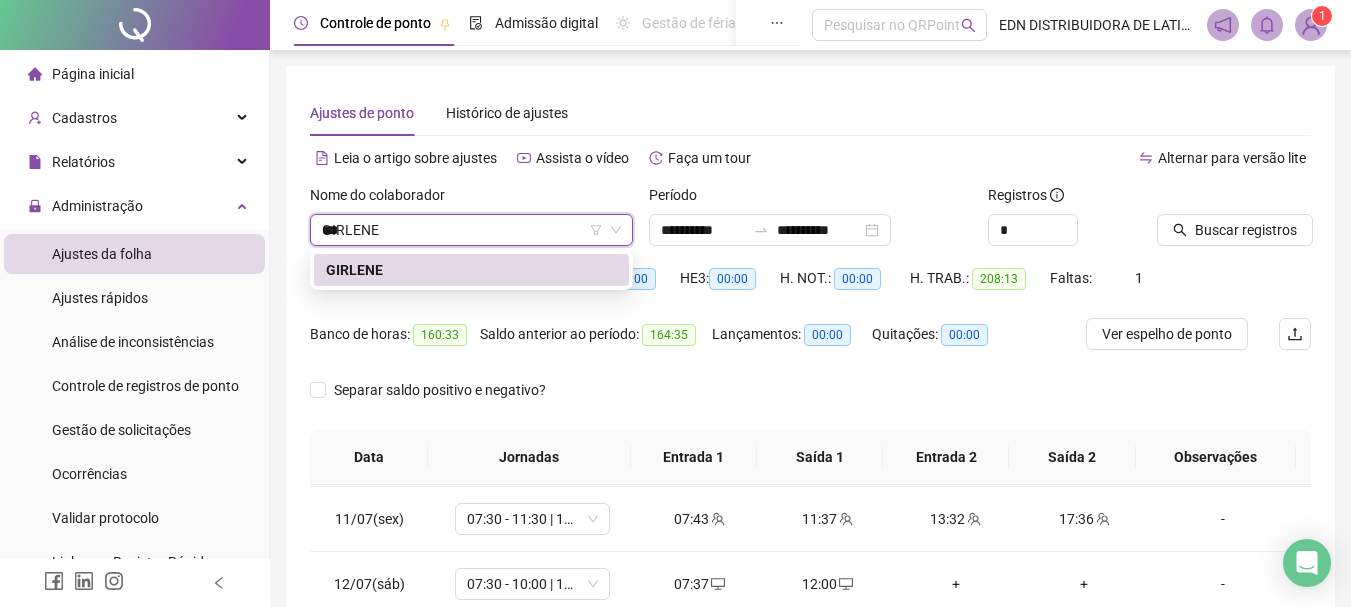 type 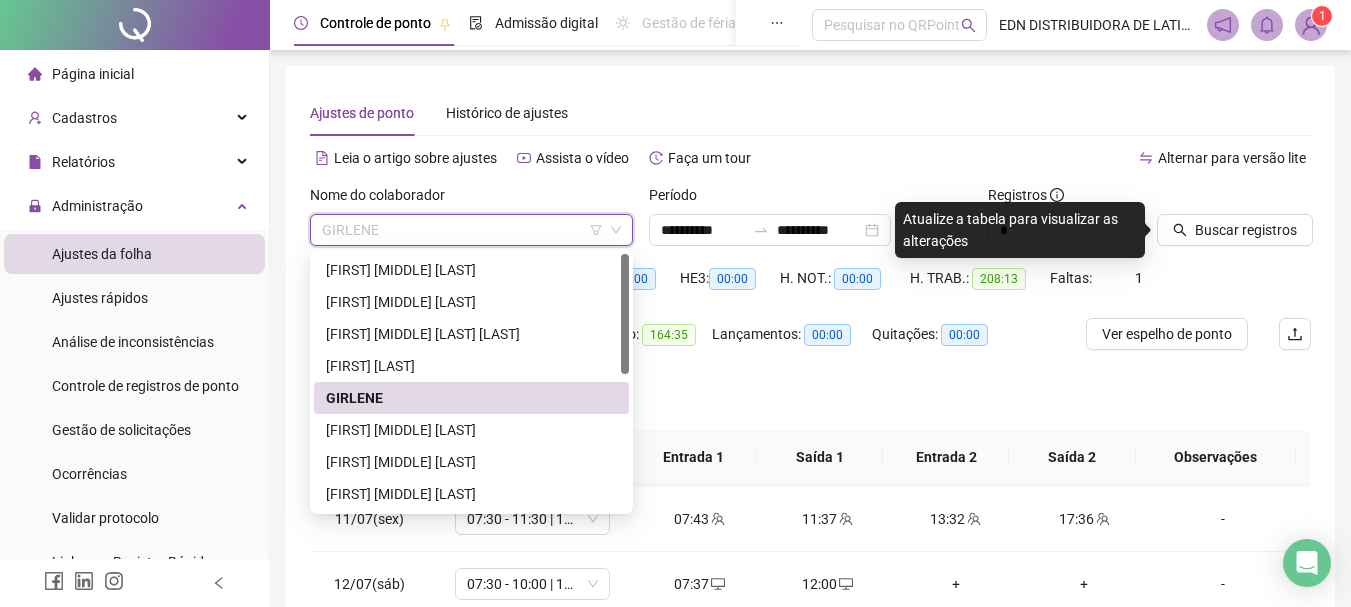 click on "GIRLENE" at bounding box center [471, 230] 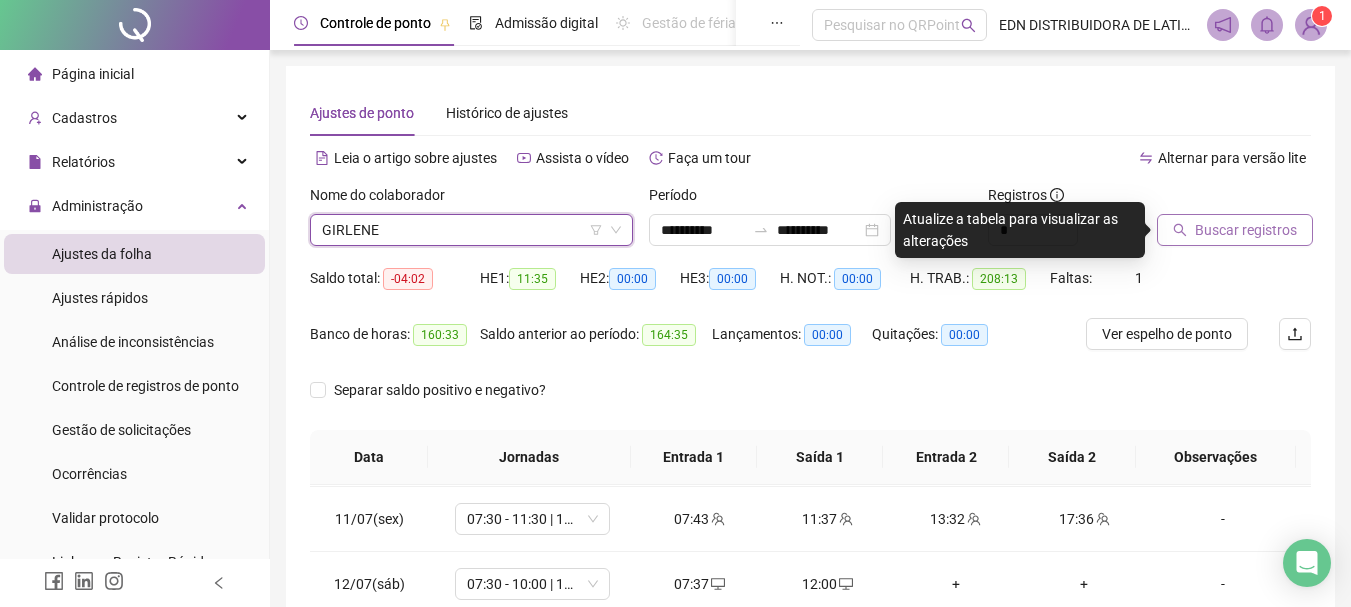 click on "Buscar registros" at bounding box center [1246, 230] 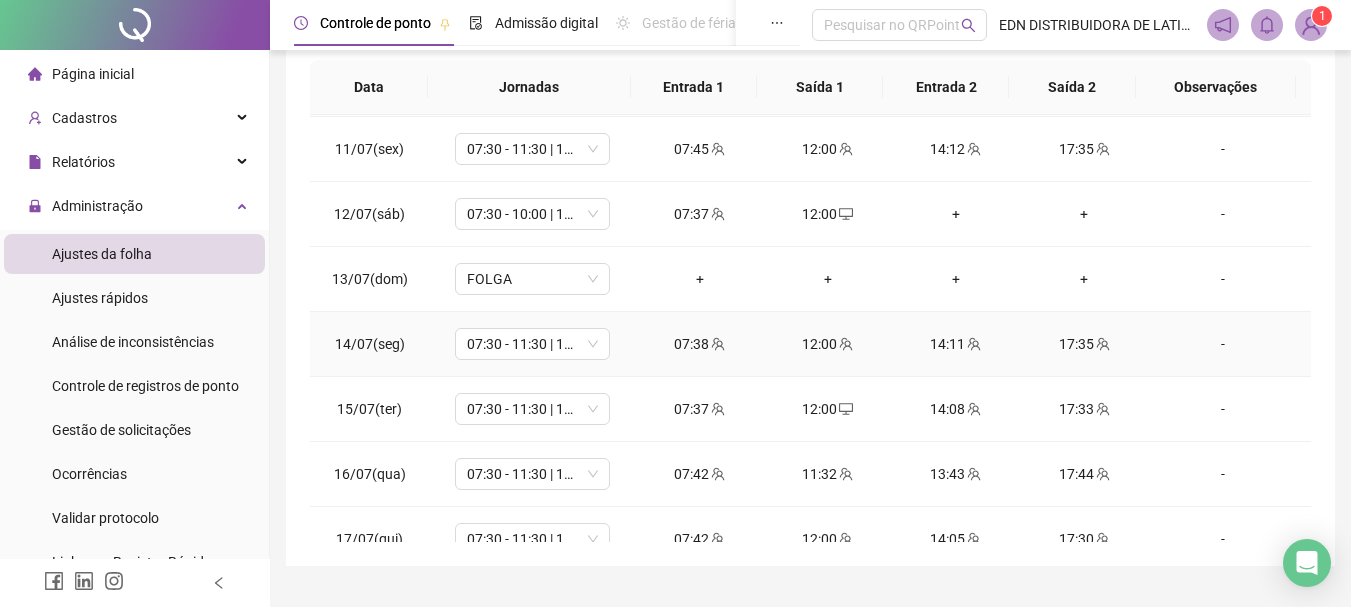 scroll, scrollTop: 415, scrollLeft: 0, axis: vertical 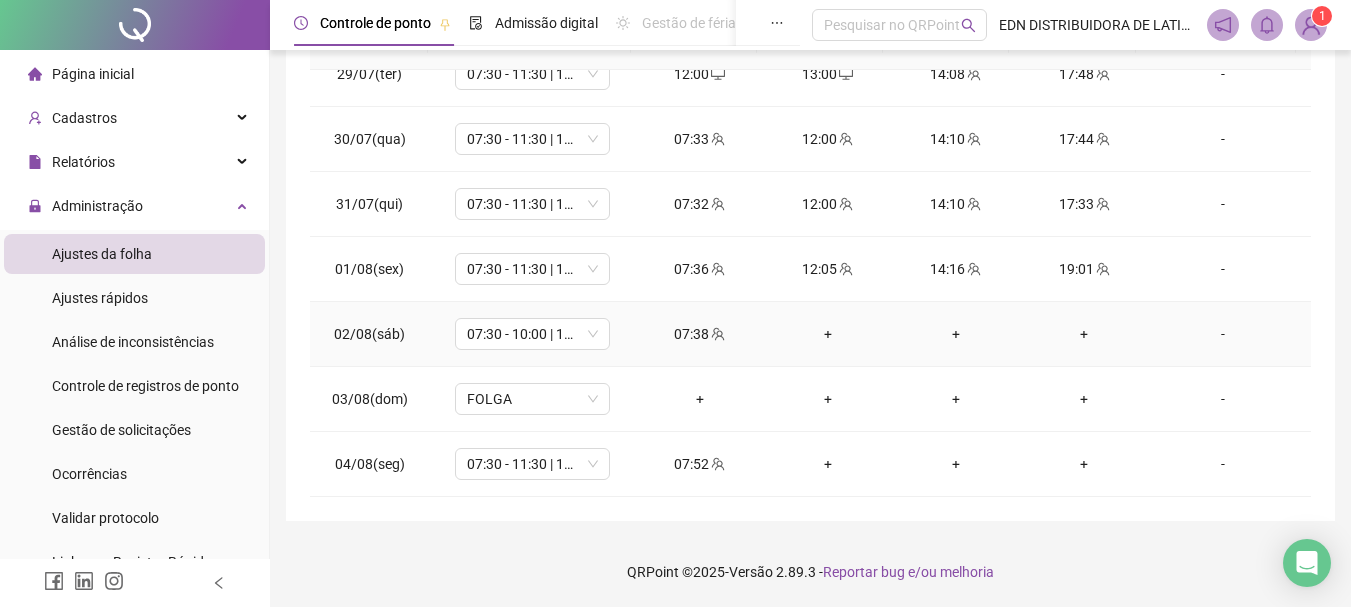 click on "+" at bounding box center (828, 334) 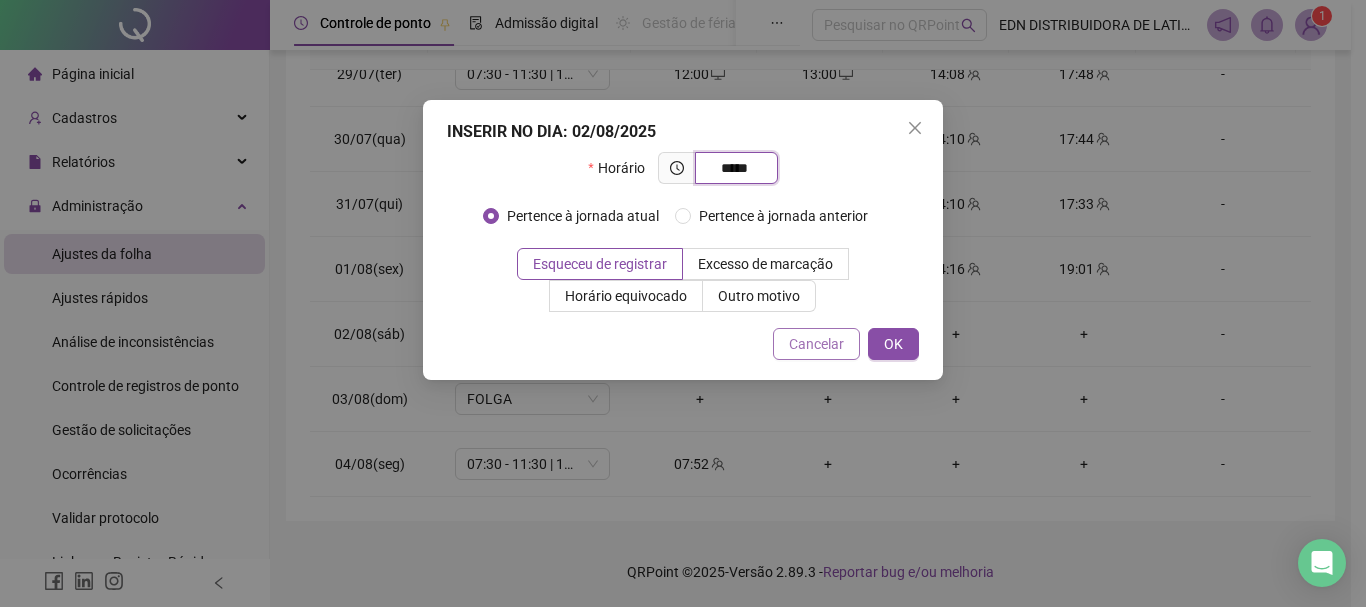 type on "*****" 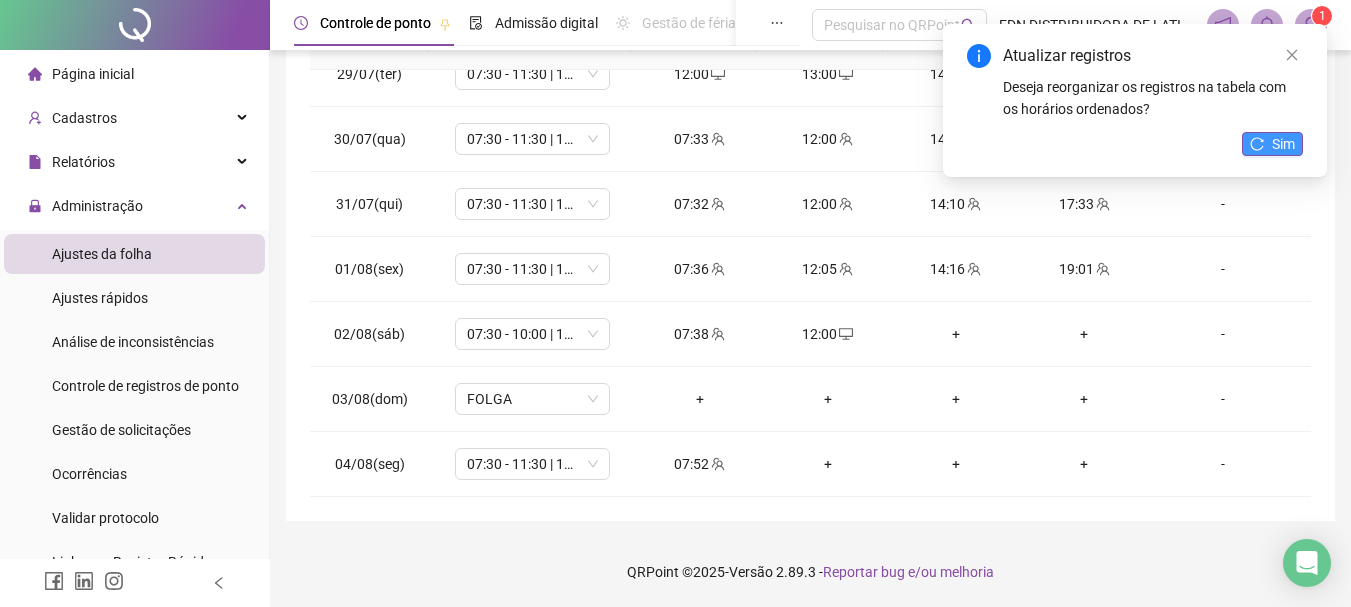click on "Sim" at bounding box center (1283, 144) 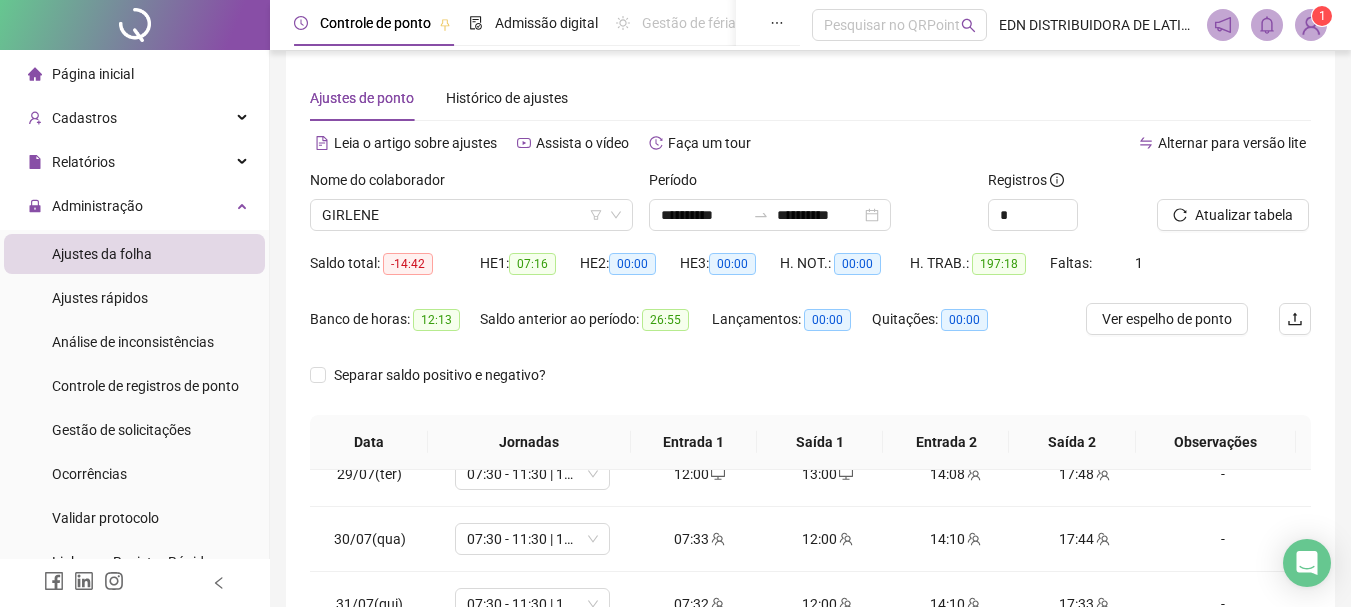 scroll, scrollTop: 0, scrollLeft: 0, axis: both 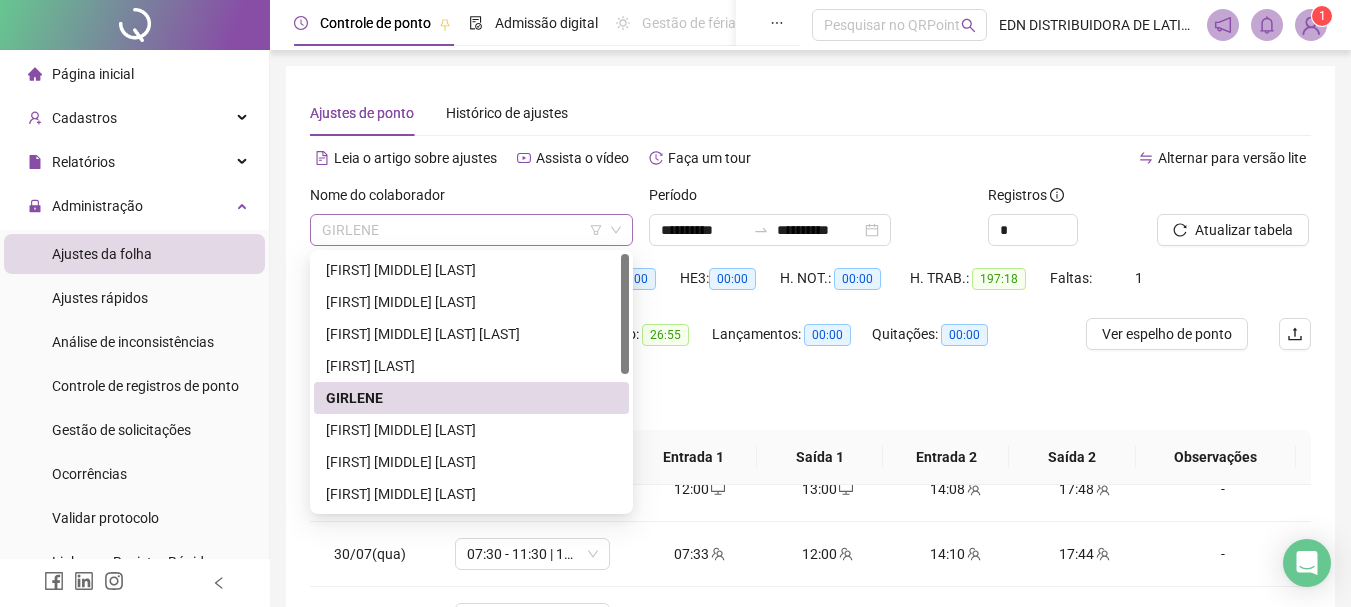 drag, startPoint x: 417, startPoint y: 240, endPoint x: 432, endPoint y: 242, distance: 15.132746 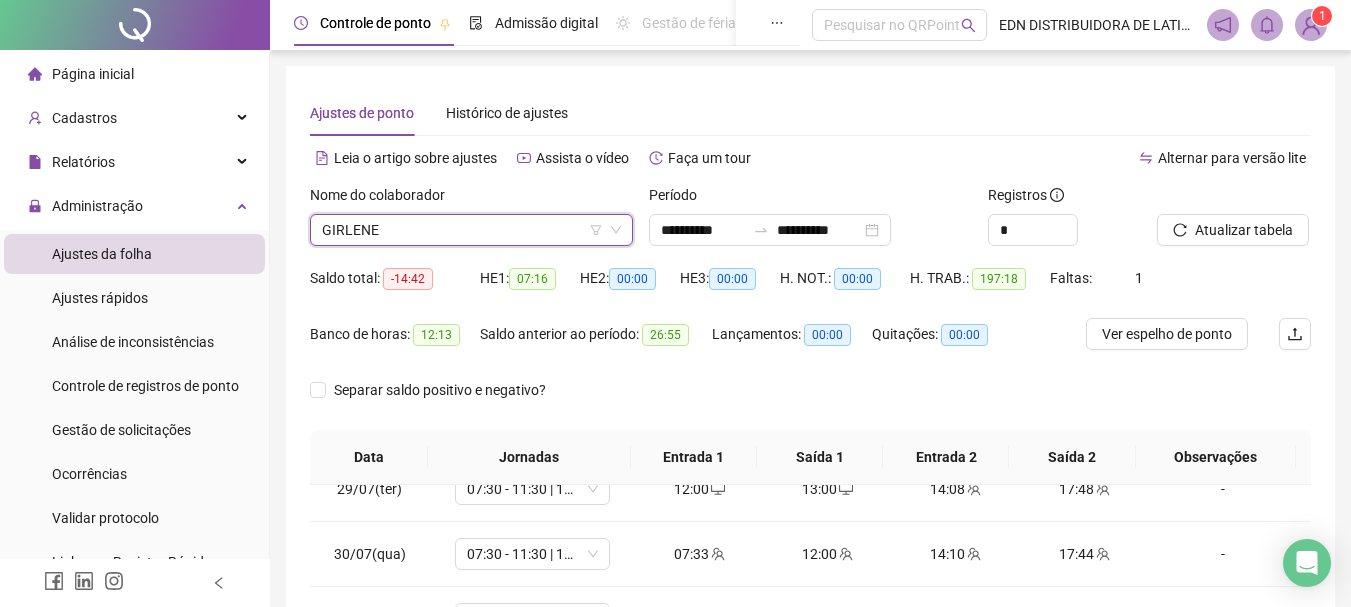 click on "GIRLENE" at bounding box center [471, 230] 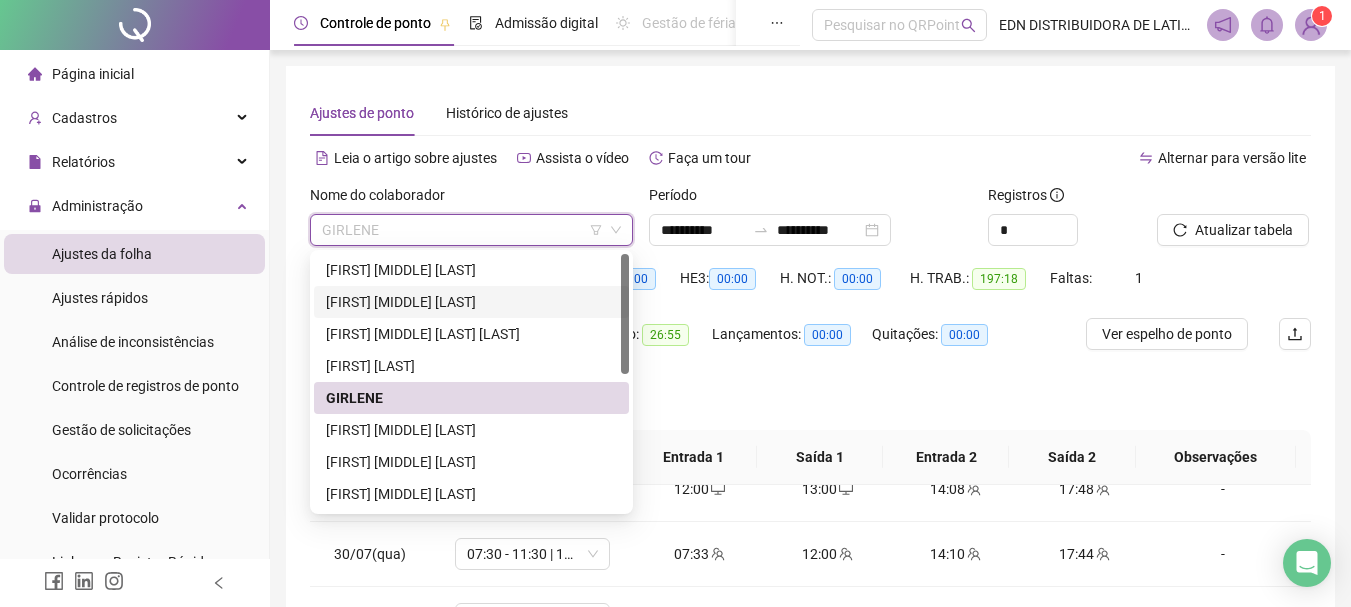 drag, startPoint x: 443, startPoint y: 303, endPoint x: 1041, endPoint y: 285, distance: 598.2708 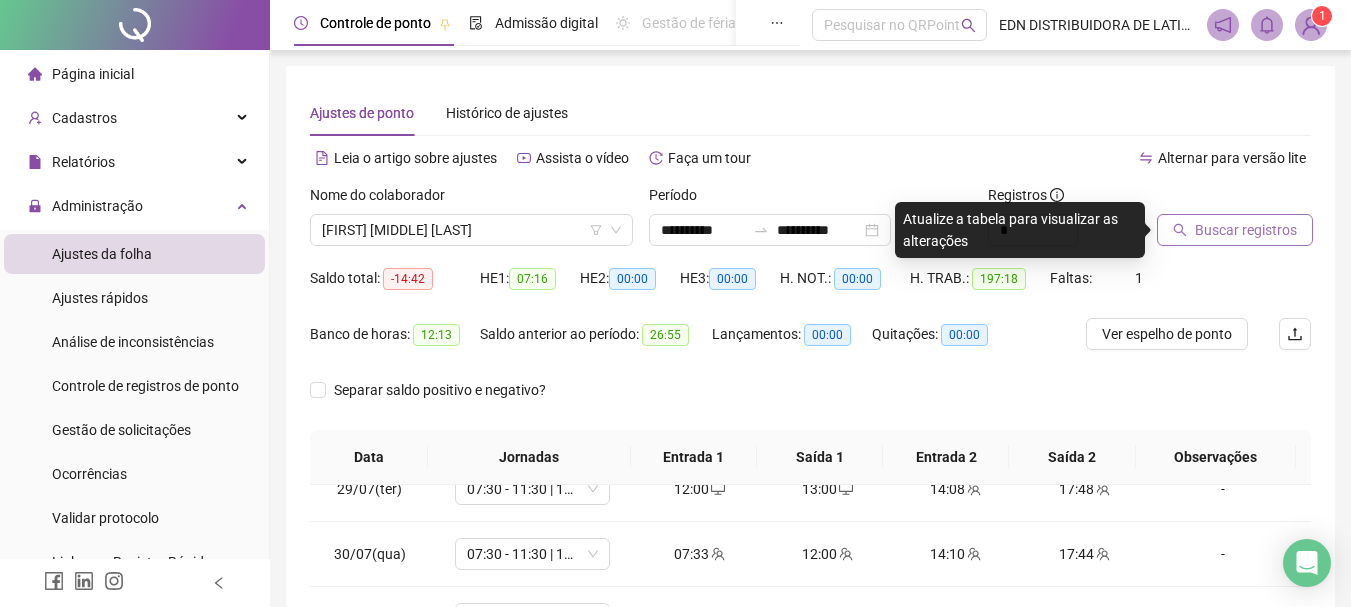 click on "Buscar registros" at bounding box center [1246, 230] 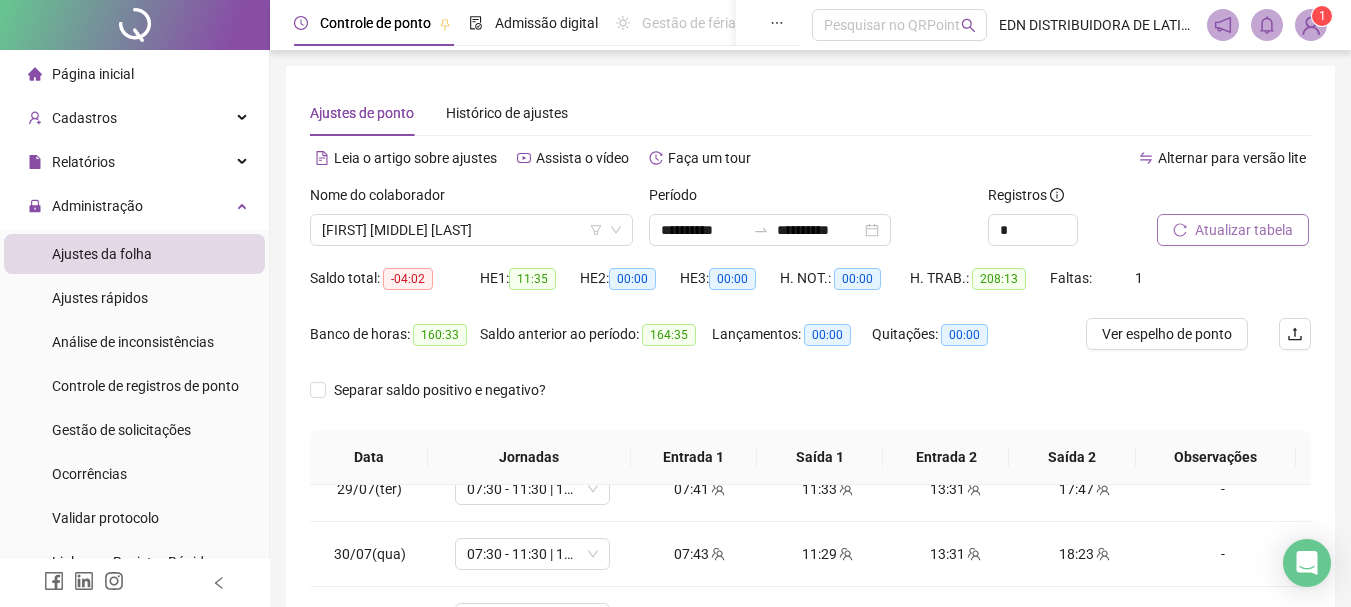 scroll, scrollTop: 415, scrollLeft: 0, axis: vertical 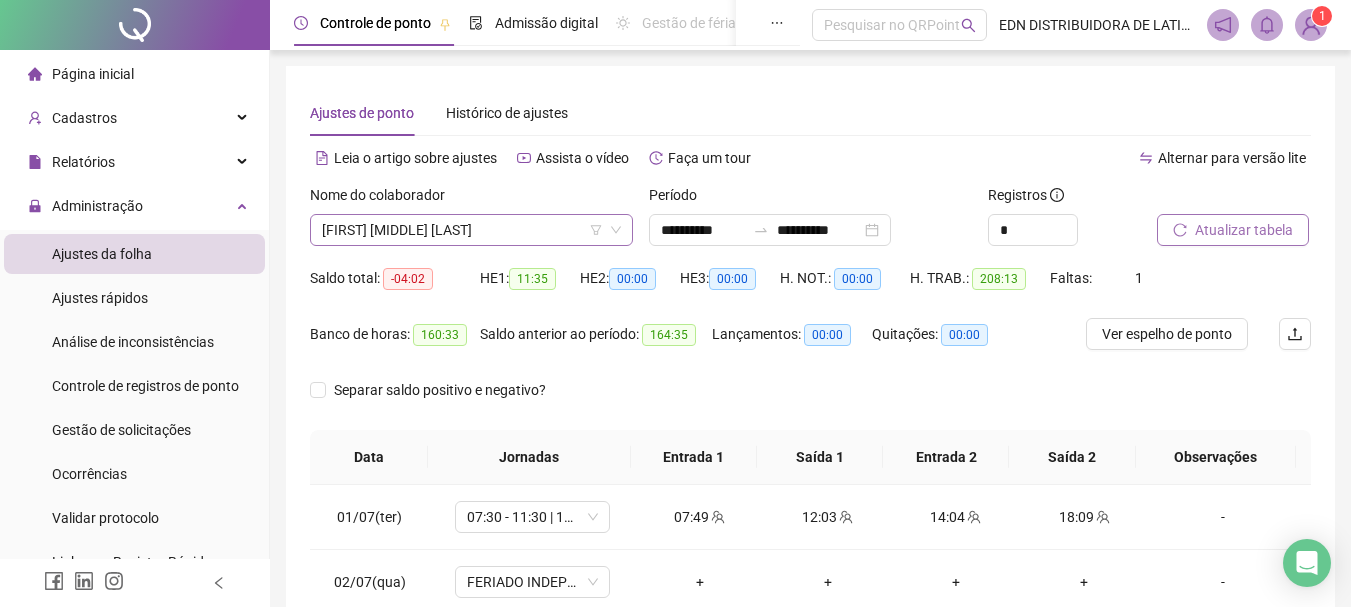 click on "[FIRST] [MIDDLE] [LAST]" at bounding box center [471, 230] 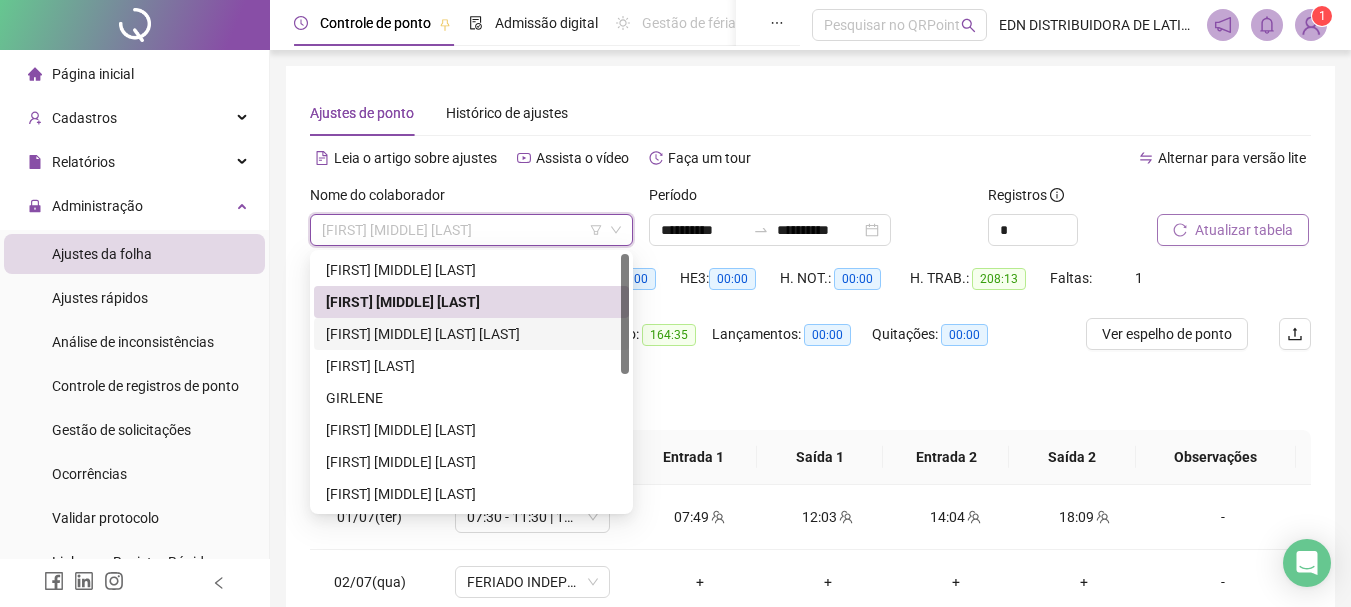 click on "[FIRST] [MIDDLE] [LAST] [LAST]" at bounding box center [471, 334] 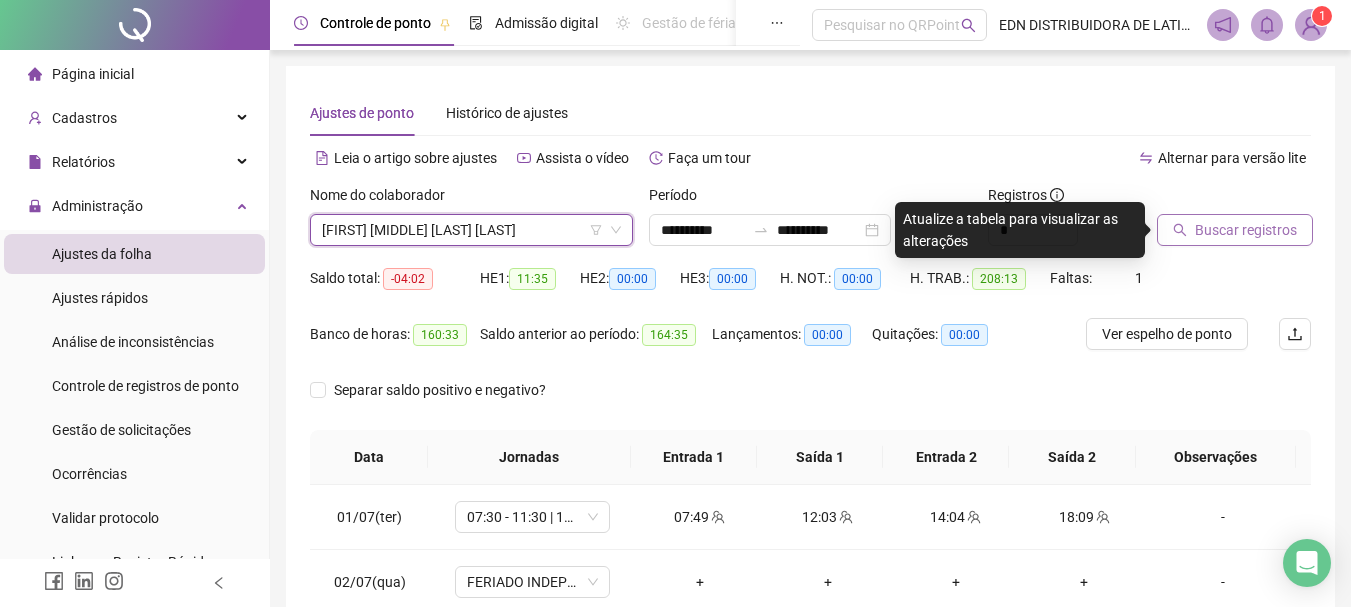 click on "Buscar registros" at bounding box center (1246, 230) 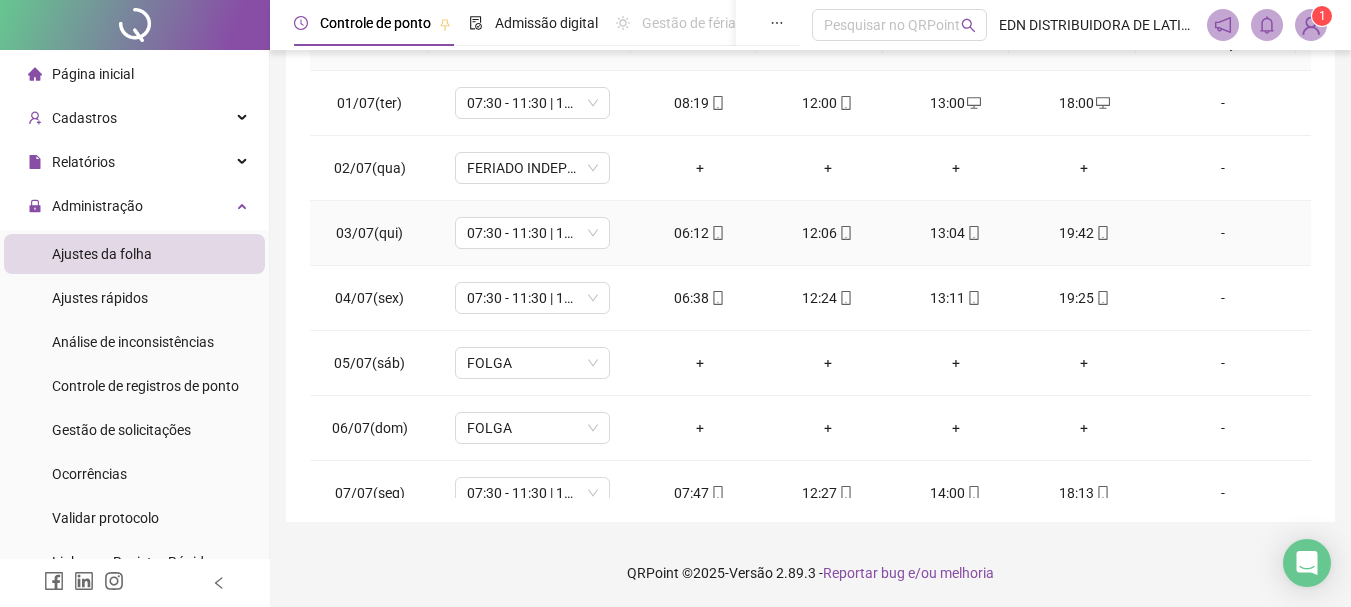 scroll, scrollTop: 415, scrollLeft: 0, axis: vertical 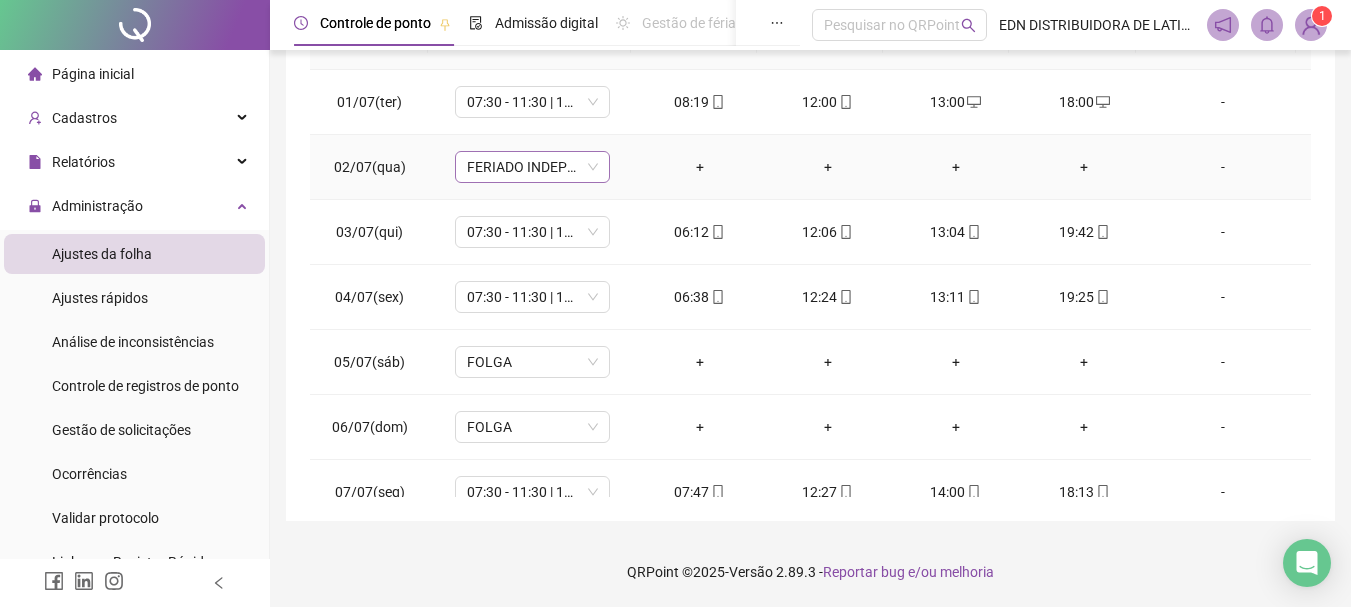 click on "FERIADO INDEPÊNCIA DA BAHIA" at bounding box center (532, 167) 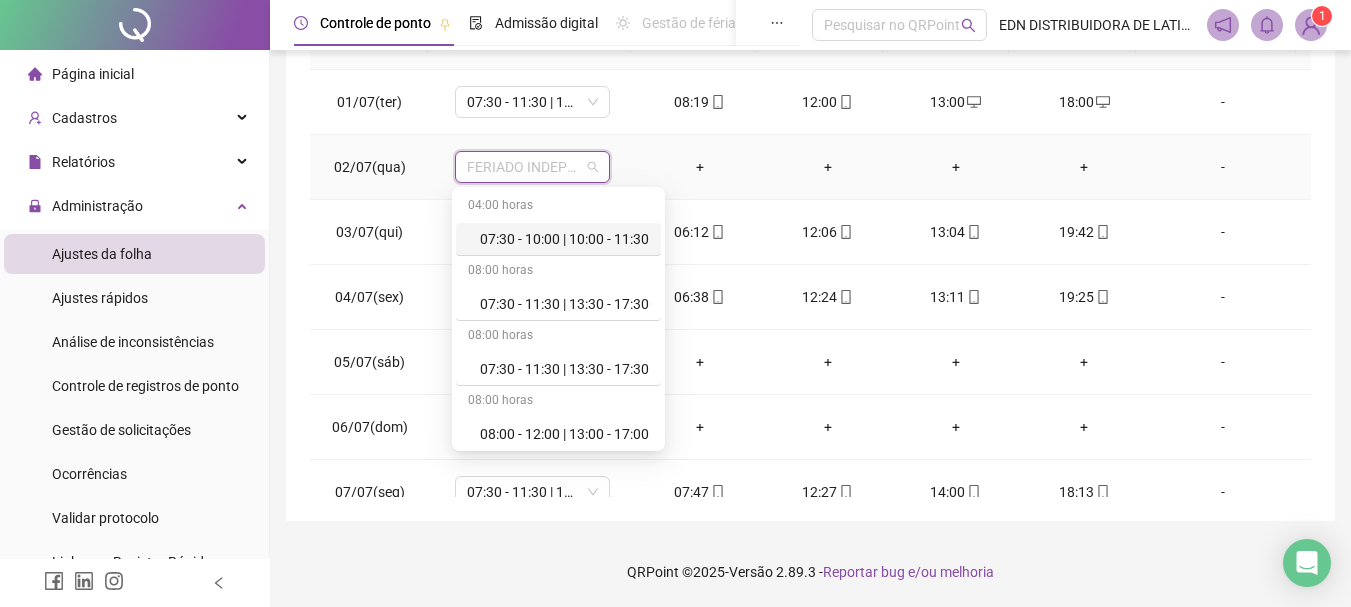 scroll, scrollTop: 329, scrollLeft: 0, axis: vertical 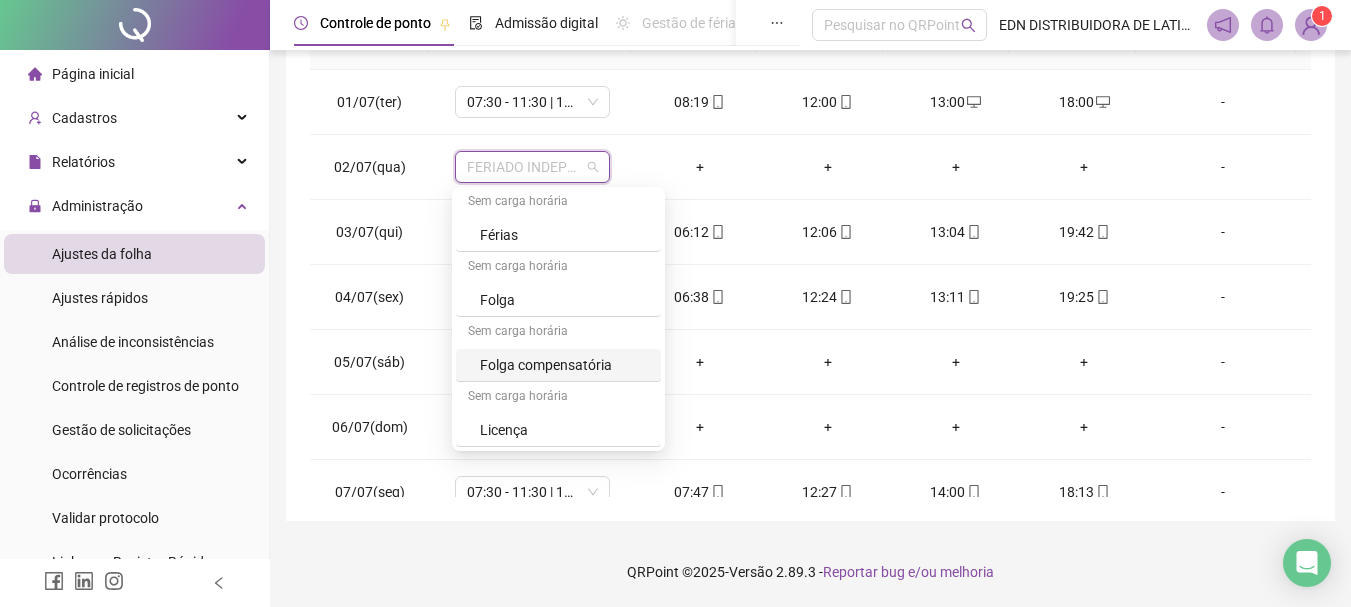 click on "**********" at bounding box center [810, 86] 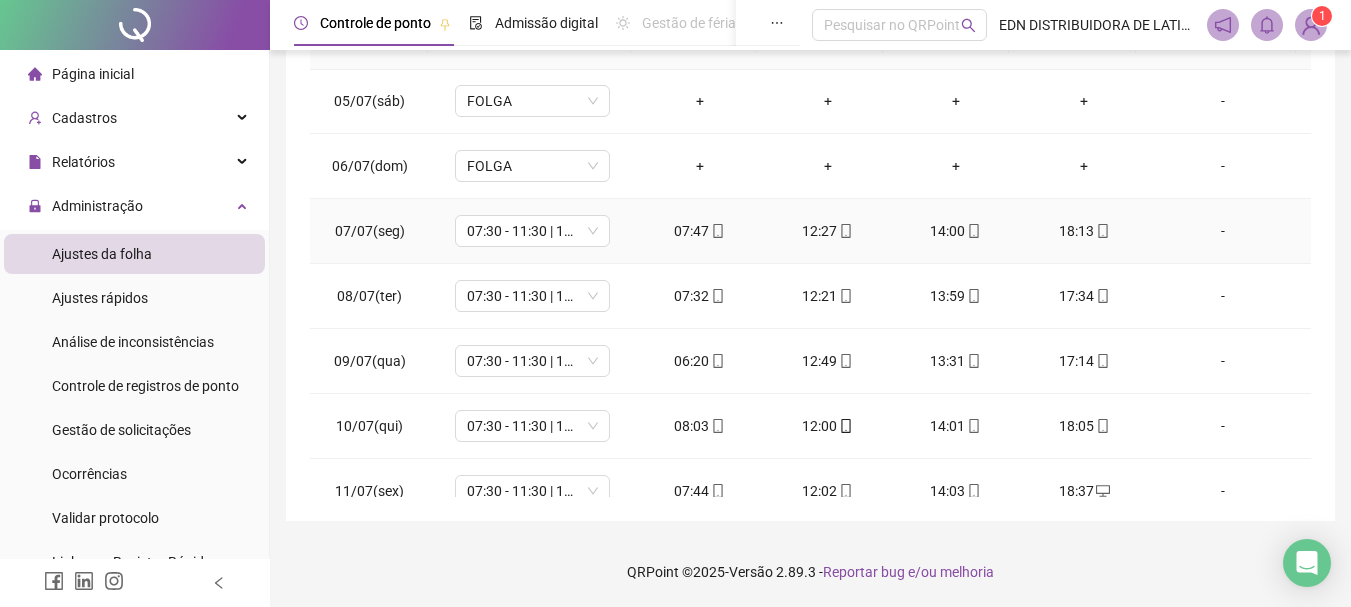 scroll, scrollTop: 500, scrollLeft: 0, axis: vertical 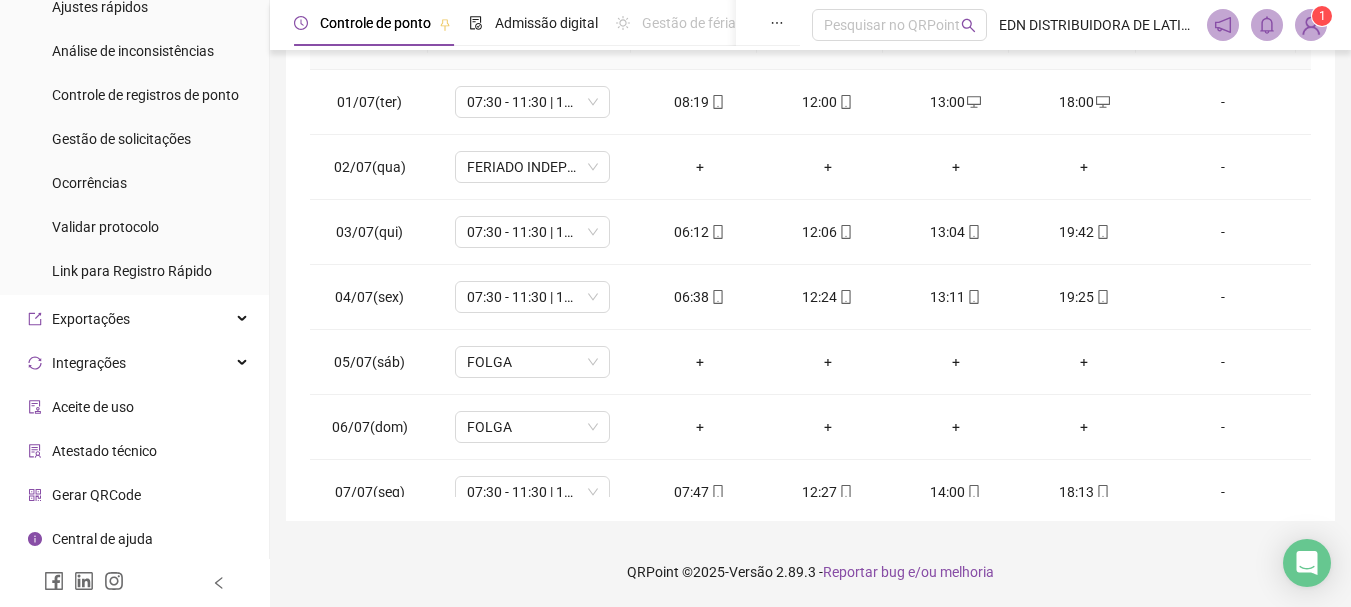 click at bounding box center [1311, 25] 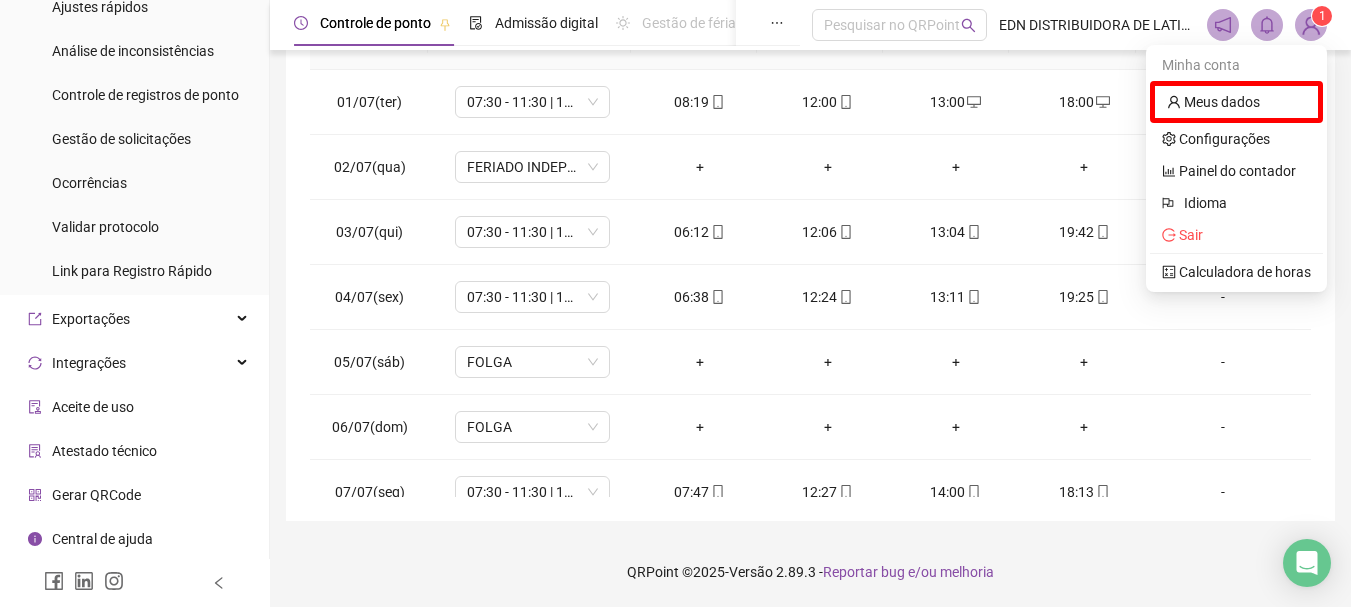 click at bounding box center (1311, 25) 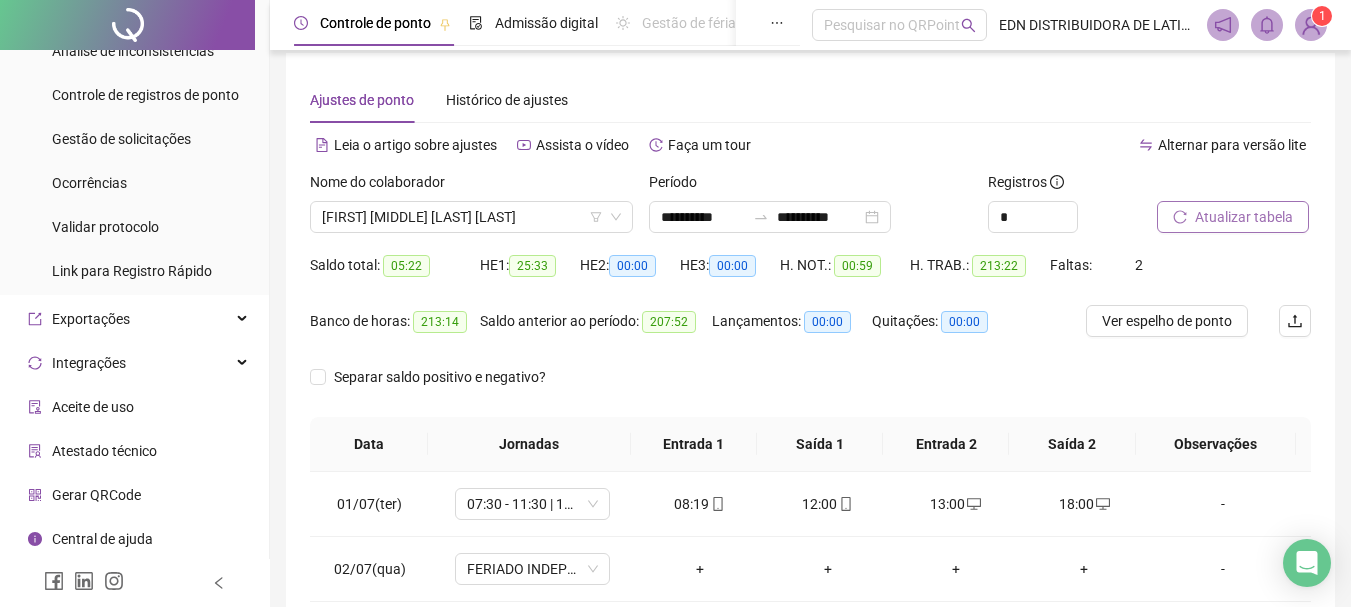 scroll, scrollTop: 0, scrollLeft: 0, axis: both 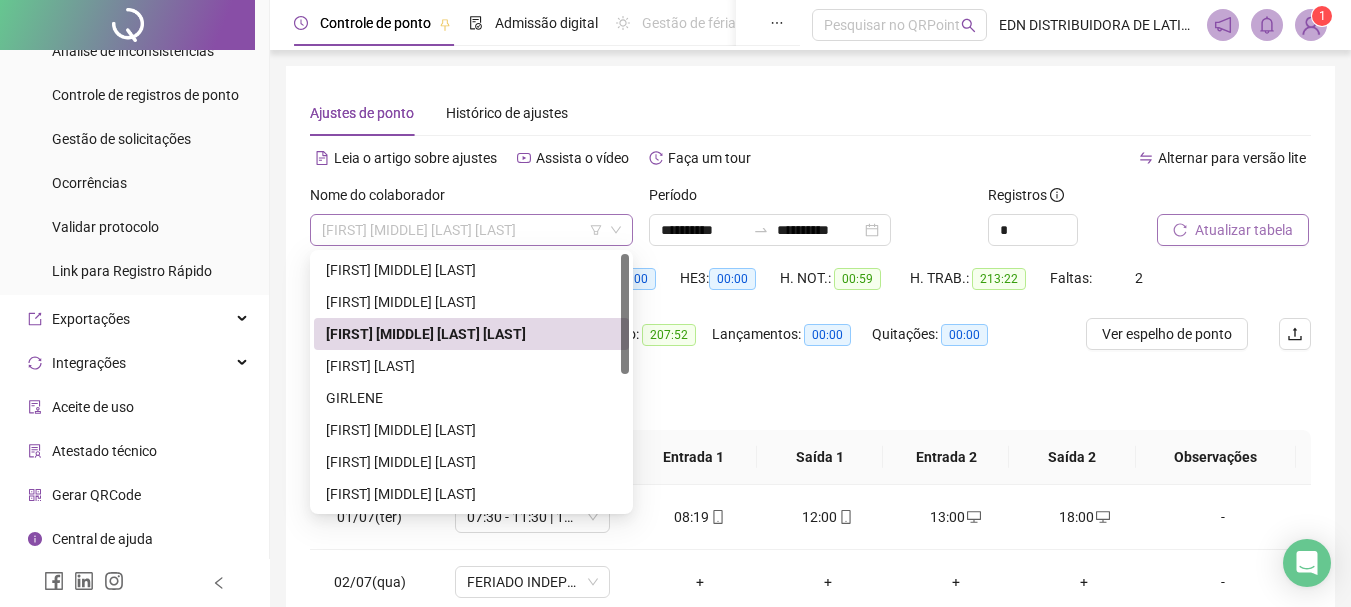 click on "[FIRST] [MIDDLE] [LAST] [LAST]" at bounding box center [471, 230] 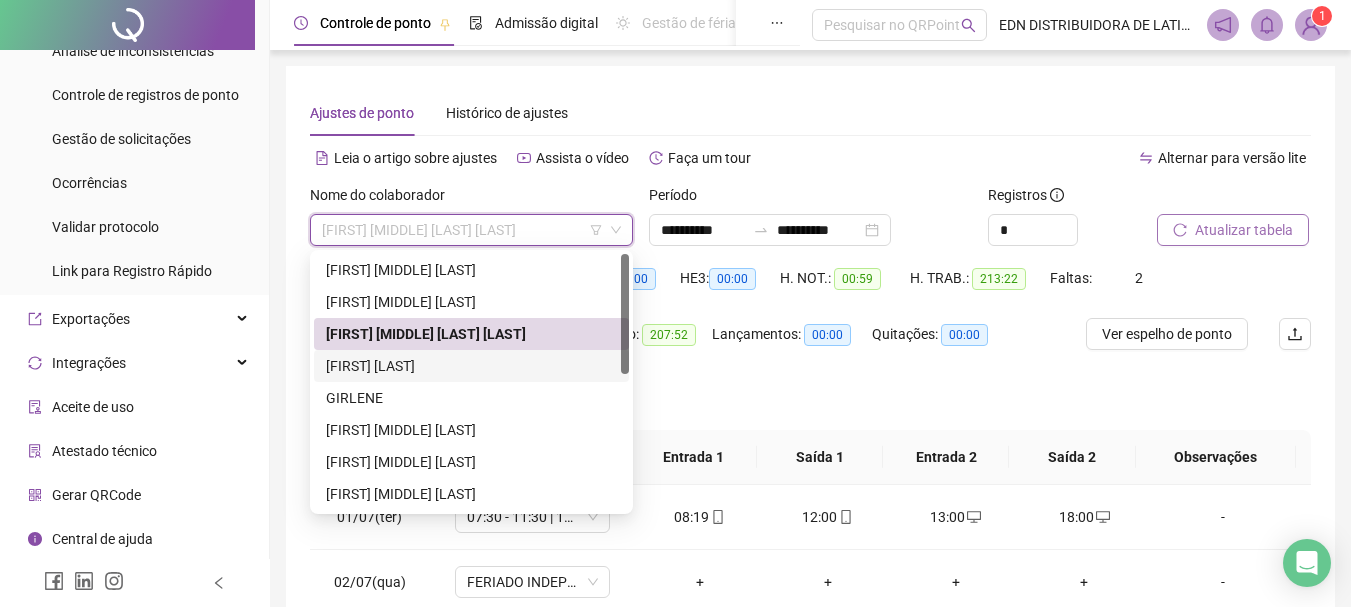 click on "[FIRST] [LAST]" at bounding box center [471, 366] 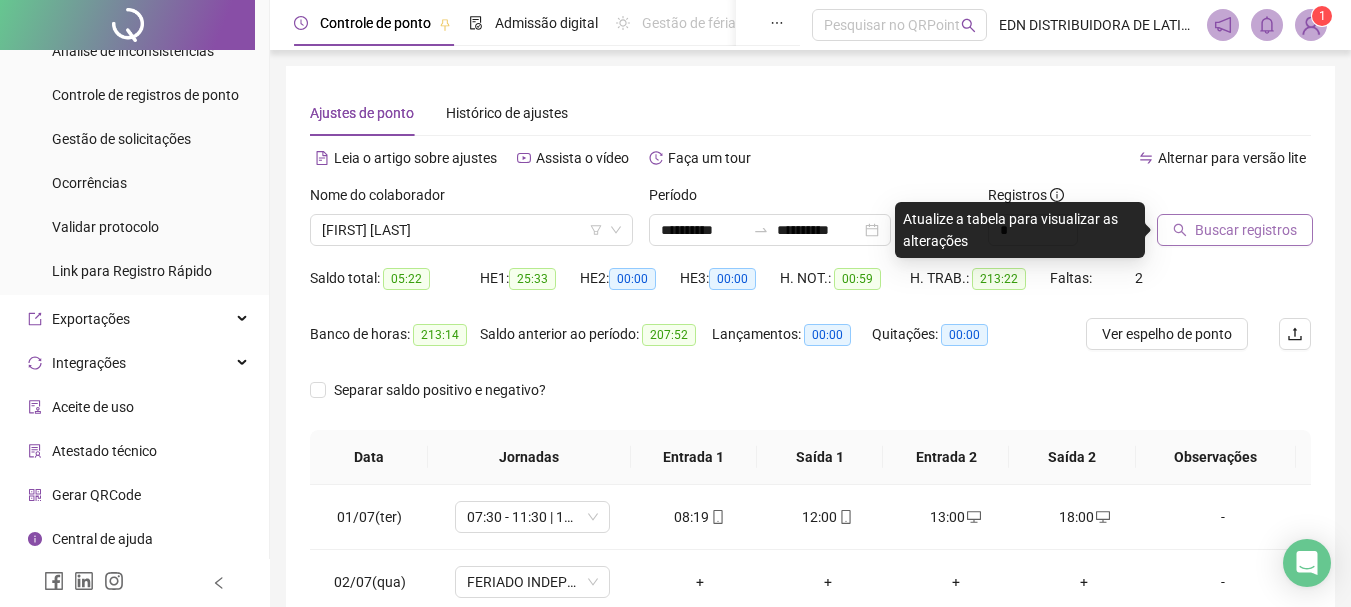 click on "Buscar registros" at bounding box center [1235, 230] 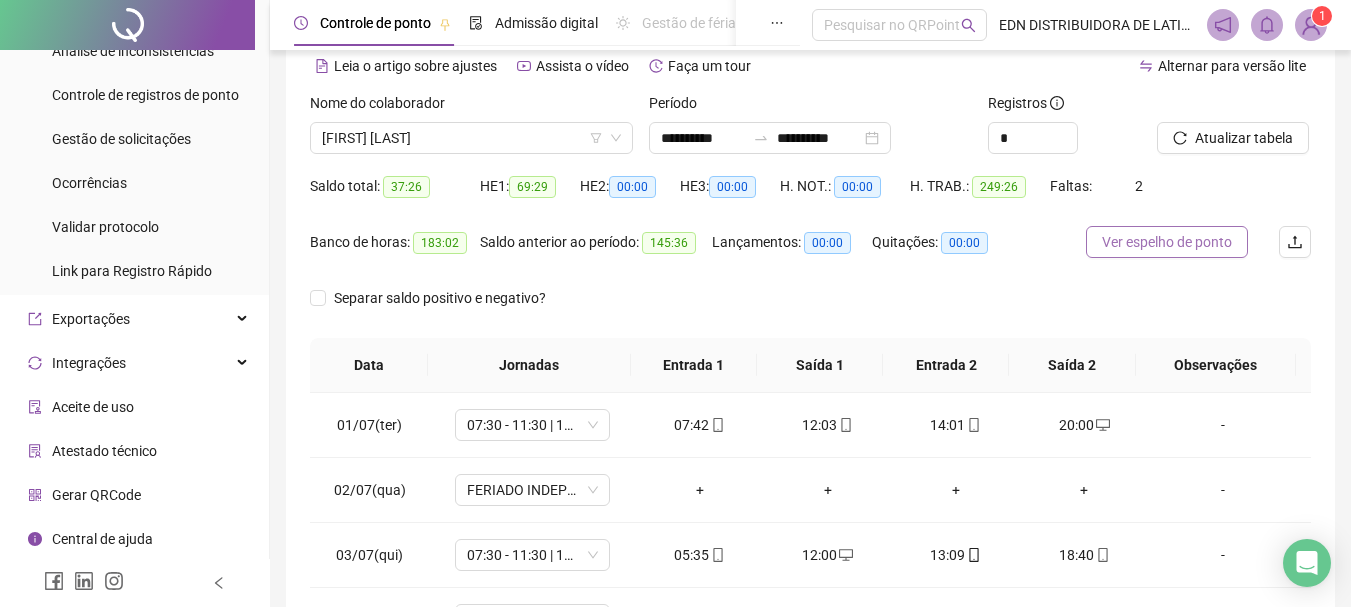 scroll, scrollTop: 200, scrollLeft: 0, axis: vertical 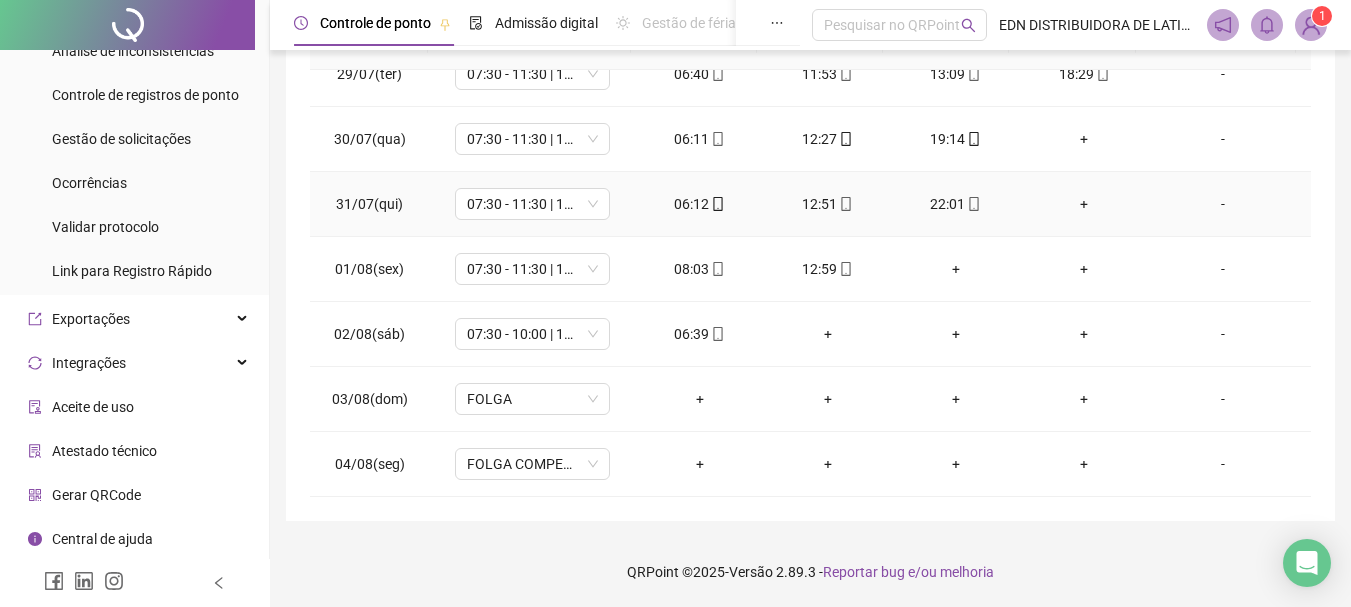 click on "+" at bounding box center (1084, 204) 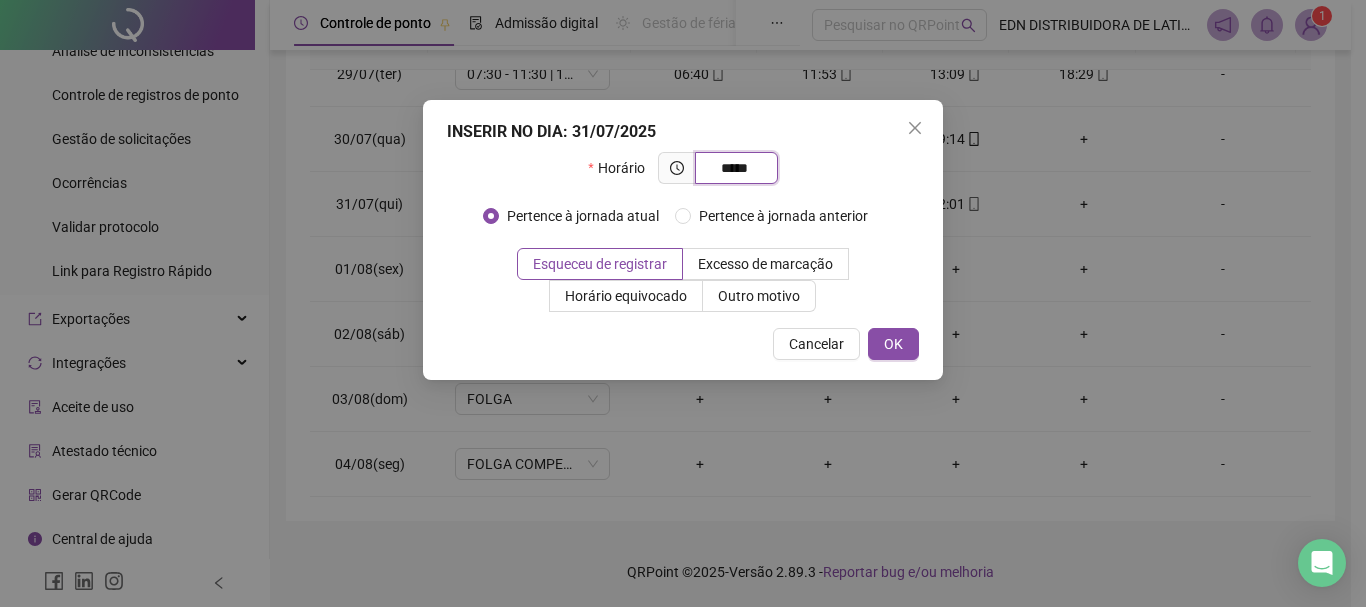 type on "*****" 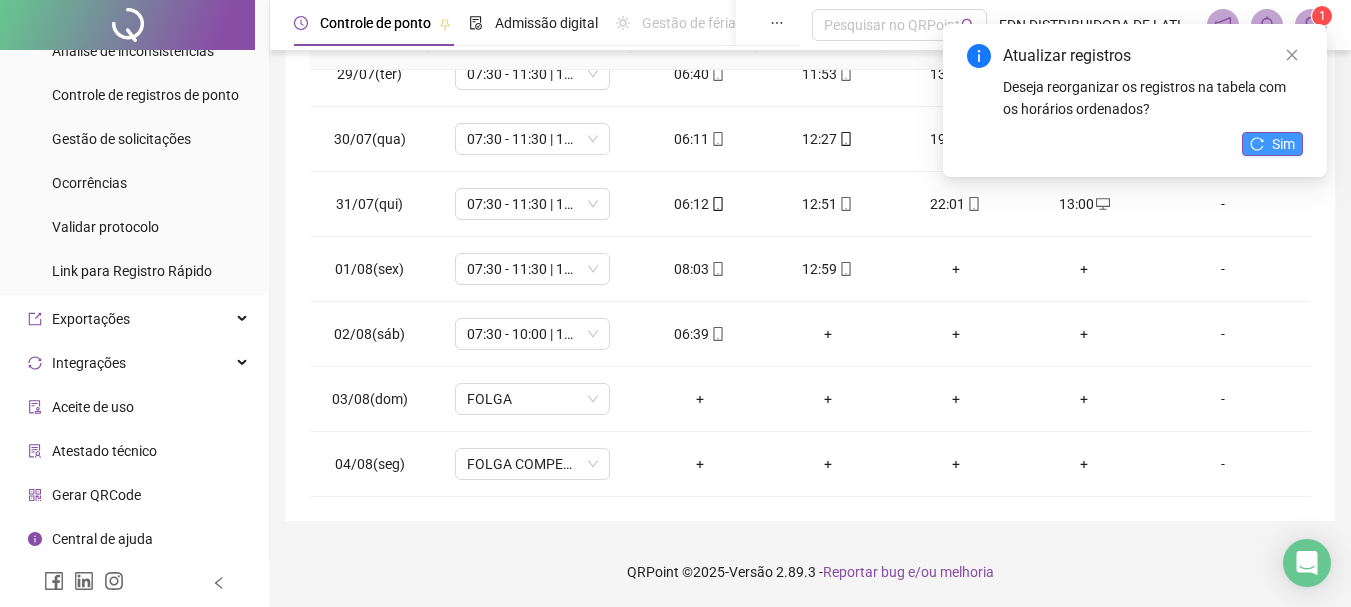 click on "Sim" at bounding box center [1283, 144] 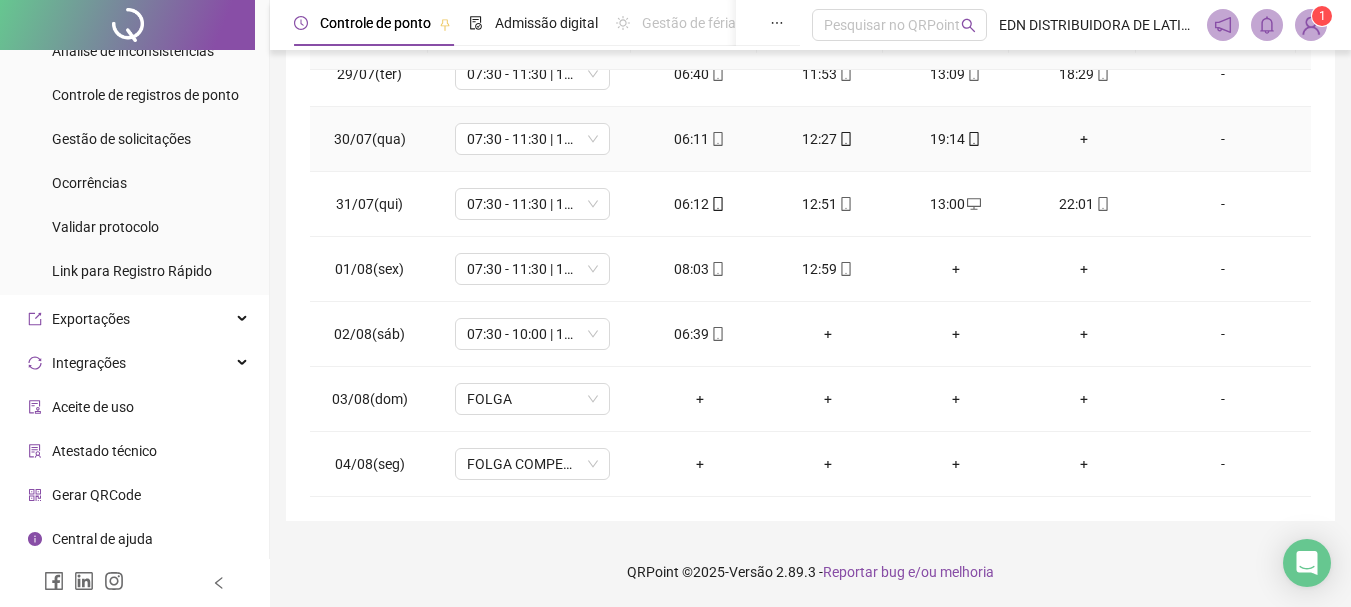 click on "+" at bounding box center [1084, 139] 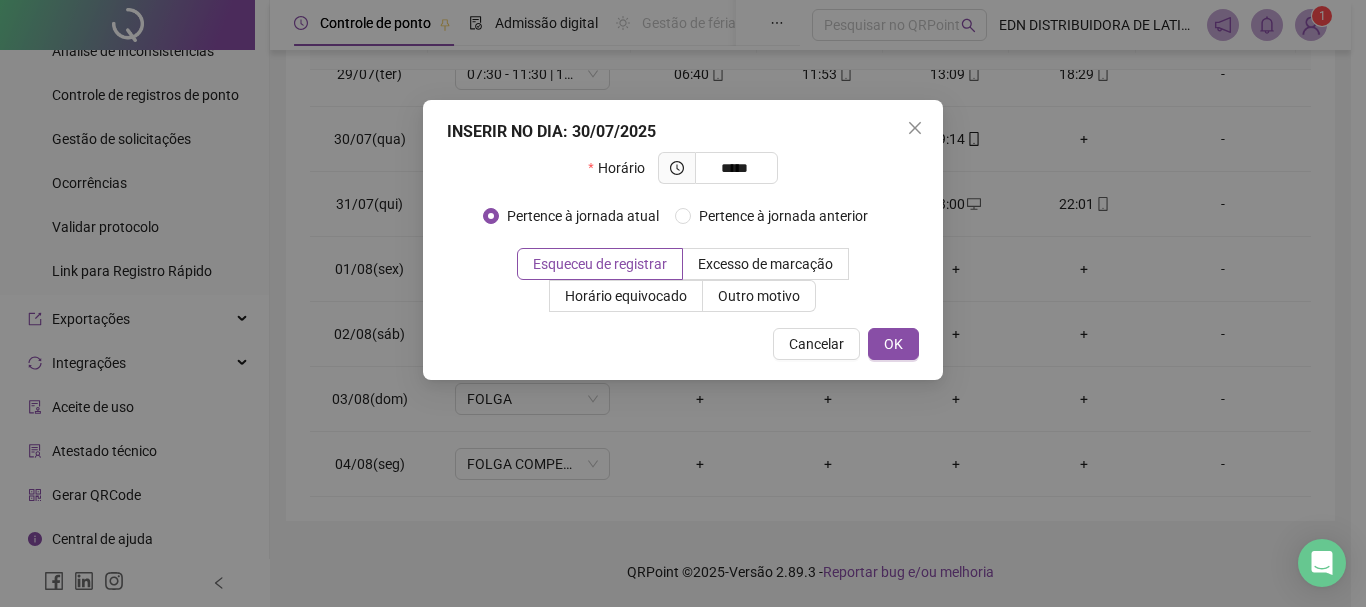 type on "*****" 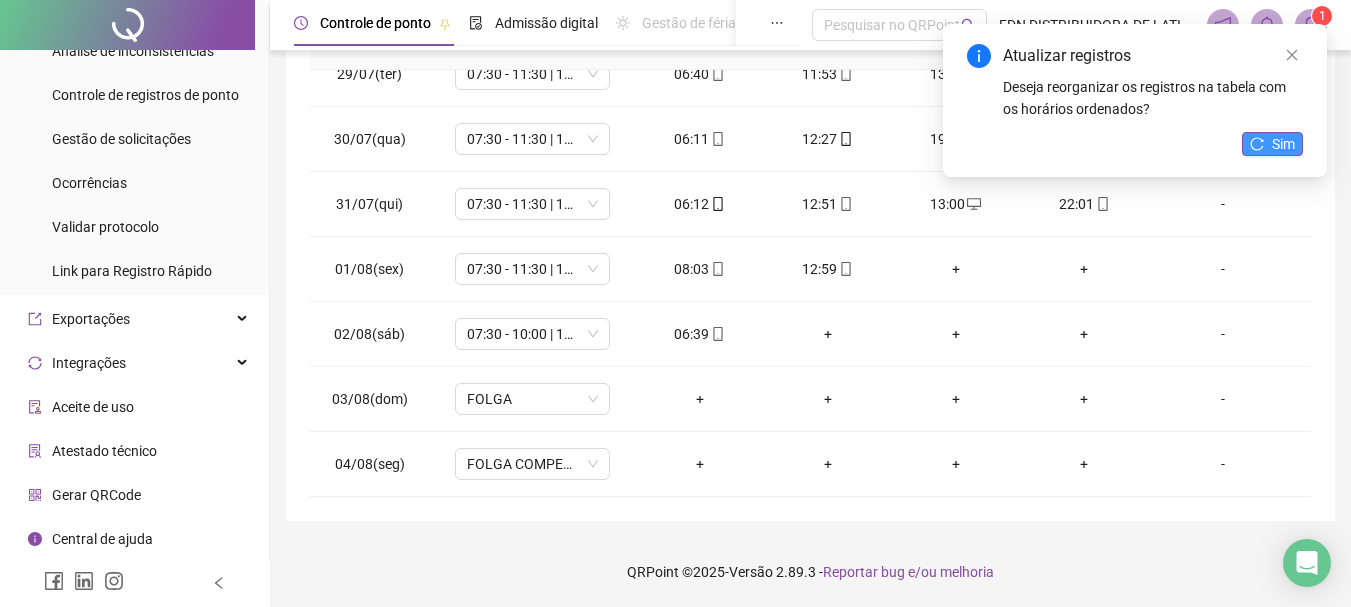 click on "Sim" at bounding box center (1283, 144) 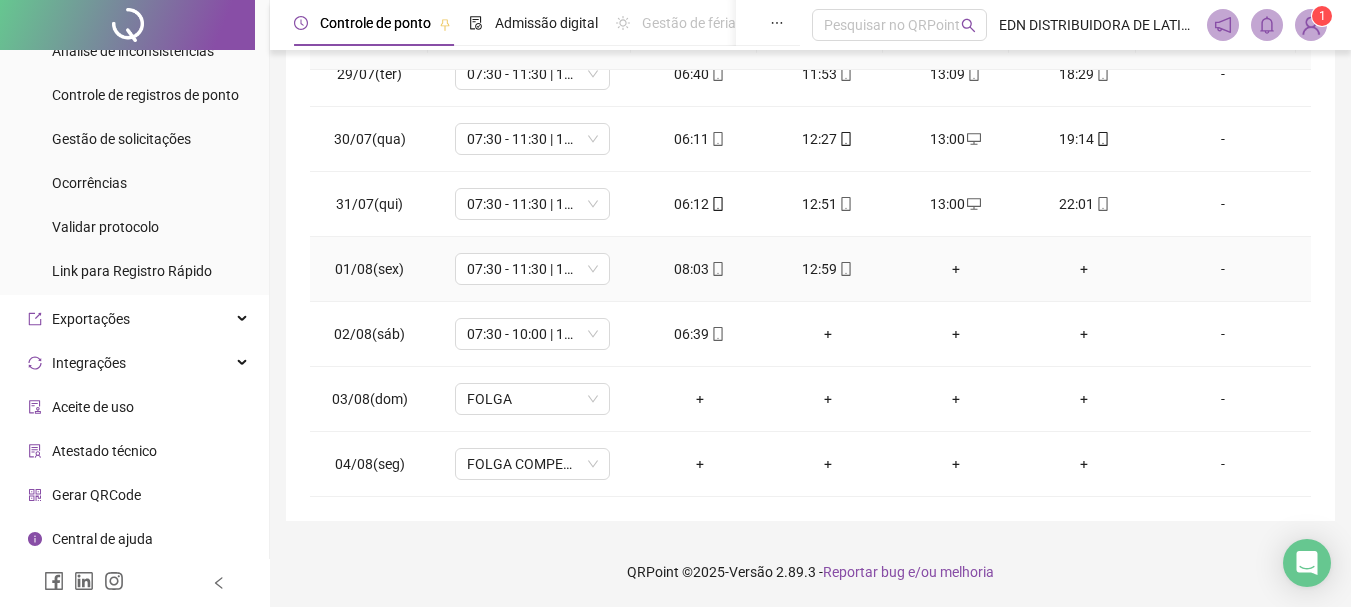 click on "+" at bounding box center (956, 269) 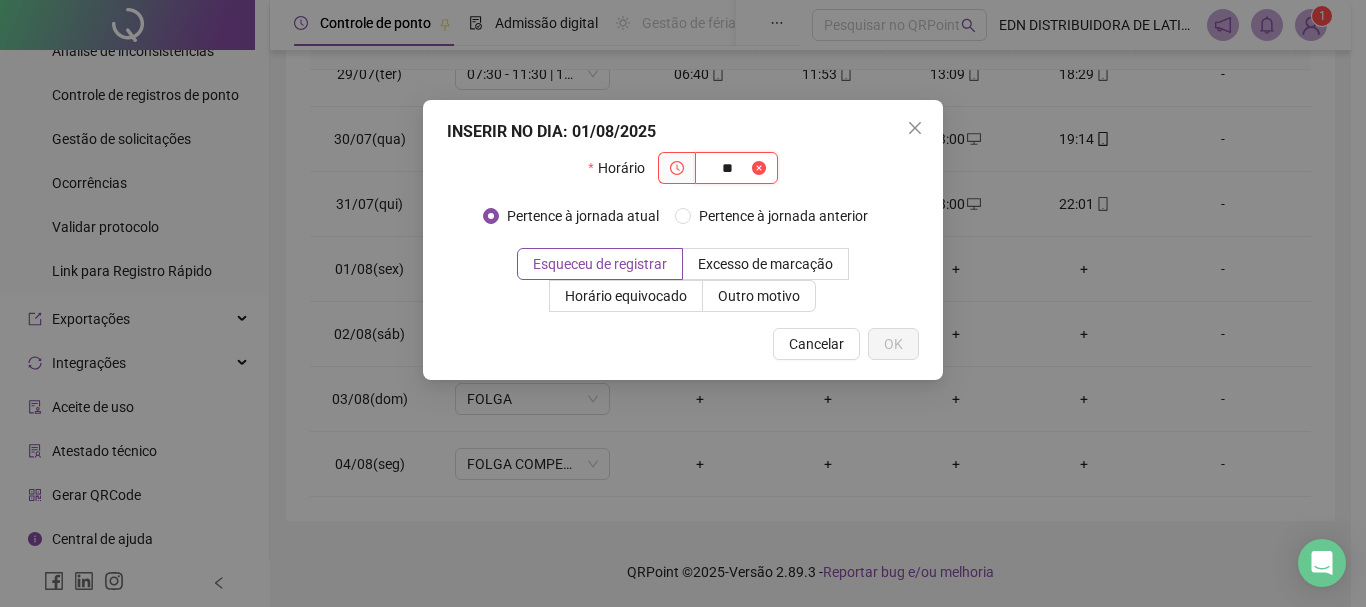 type on "*" 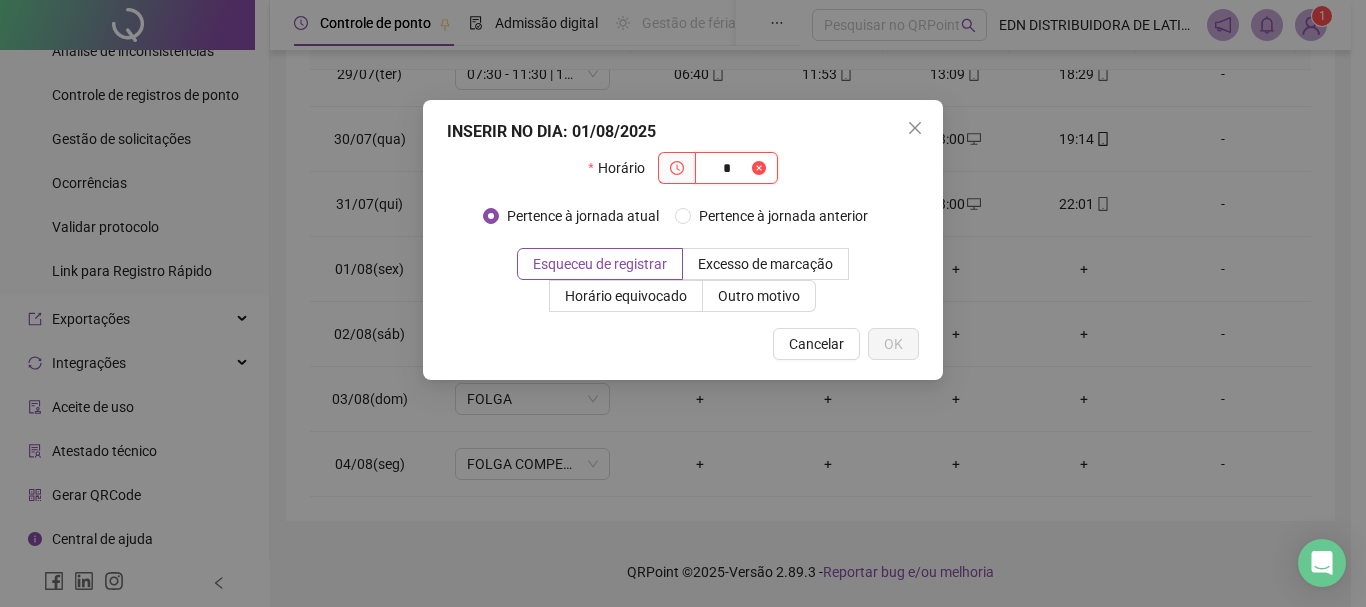 type 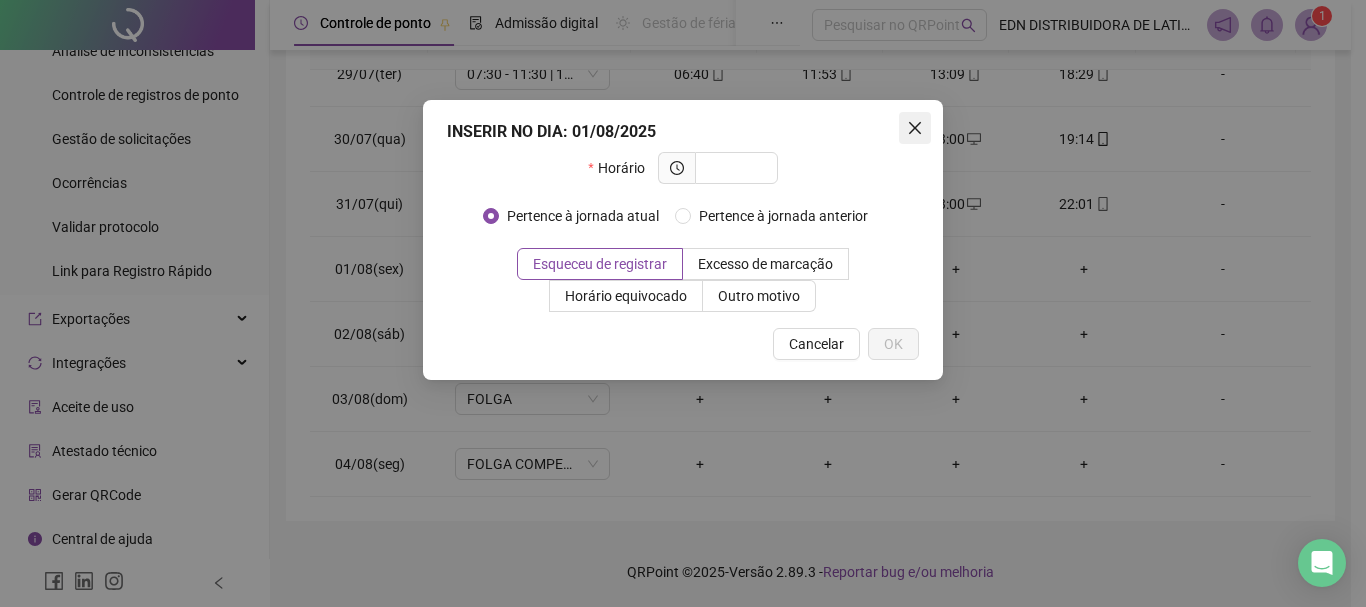 click 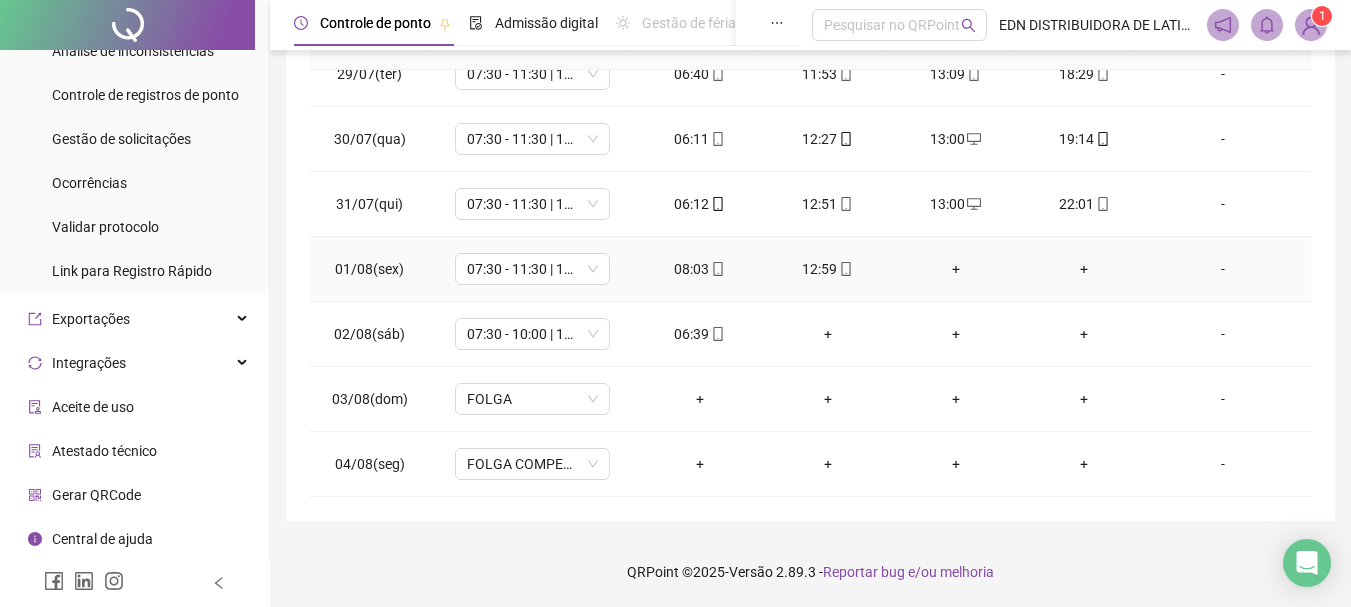 click on "+" at bounding box center [956, 269] 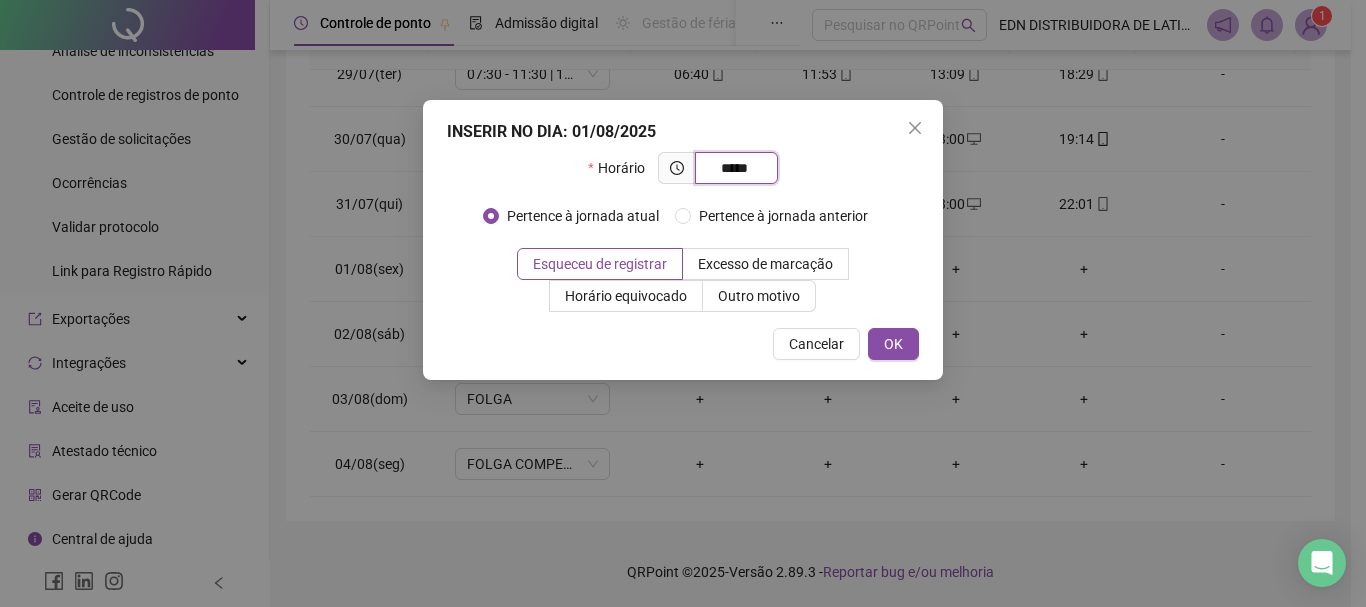 type on "*****" 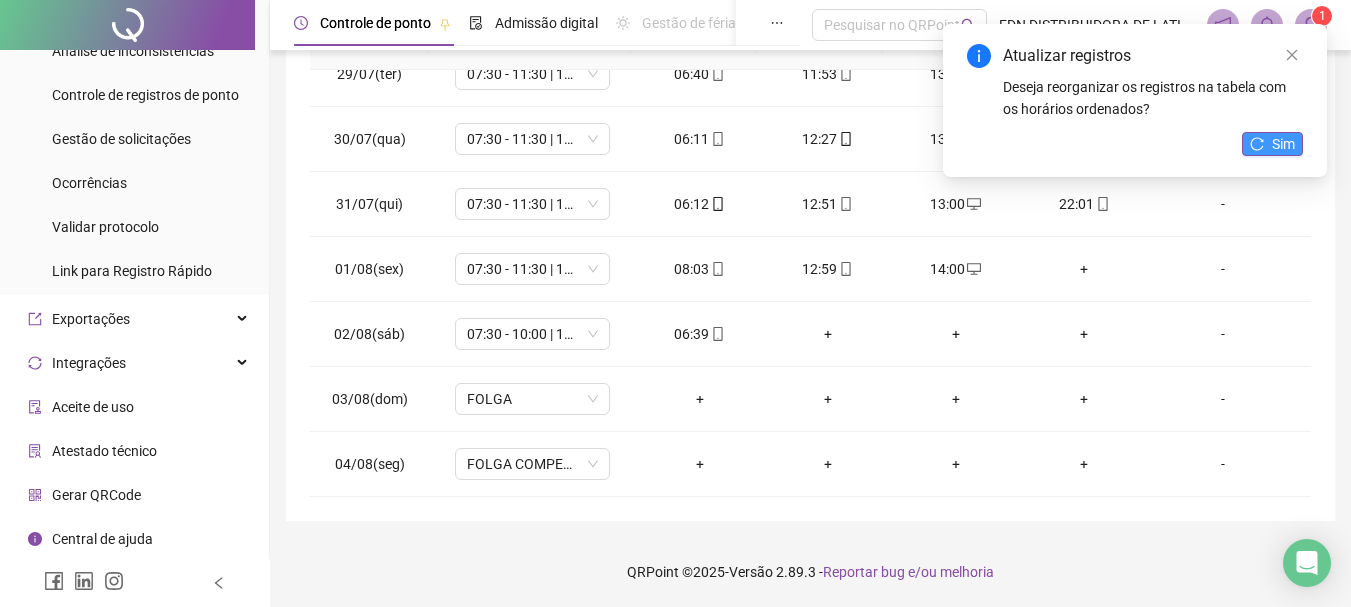 click on "Sim" at bounding box center (1272, 144) 